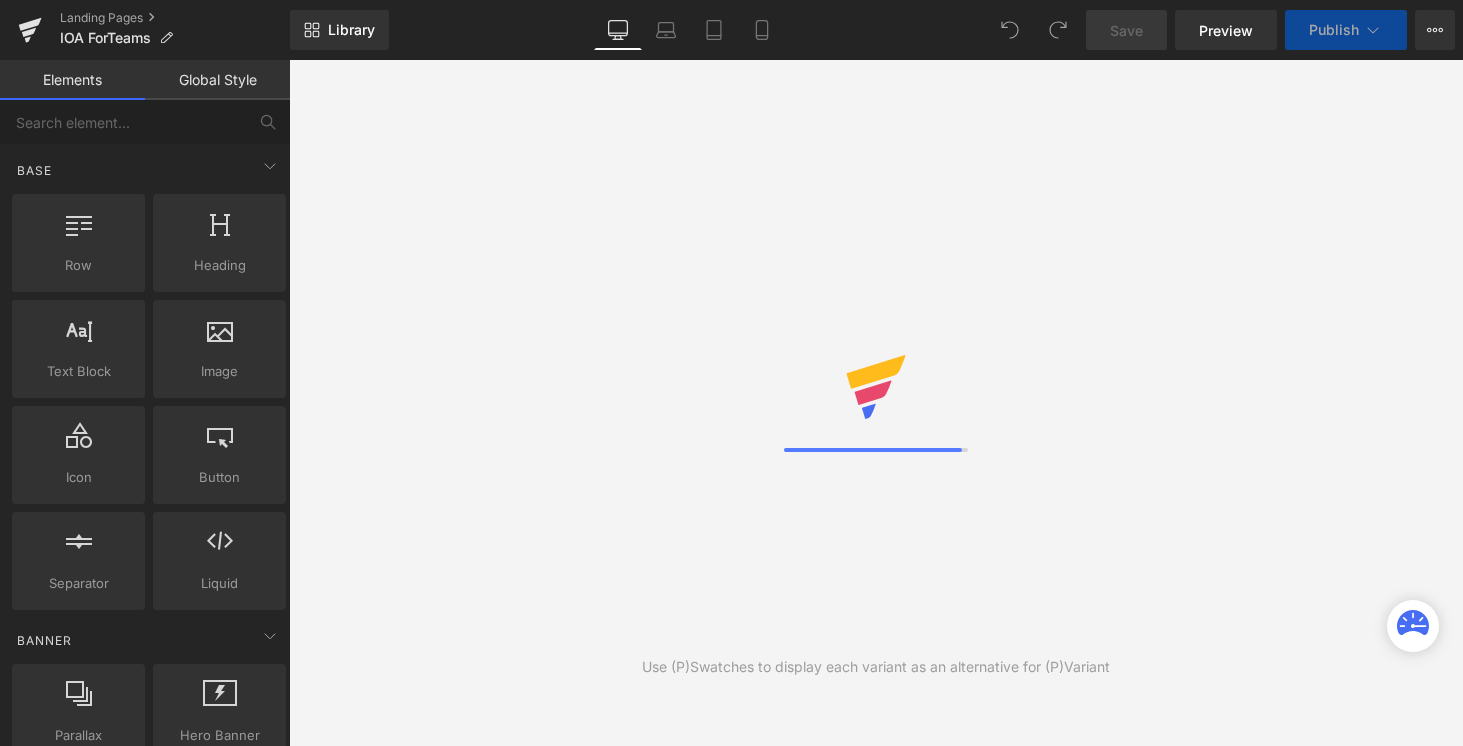 scroll, scrollTop: 0, scrollLeft: 0, axis: both 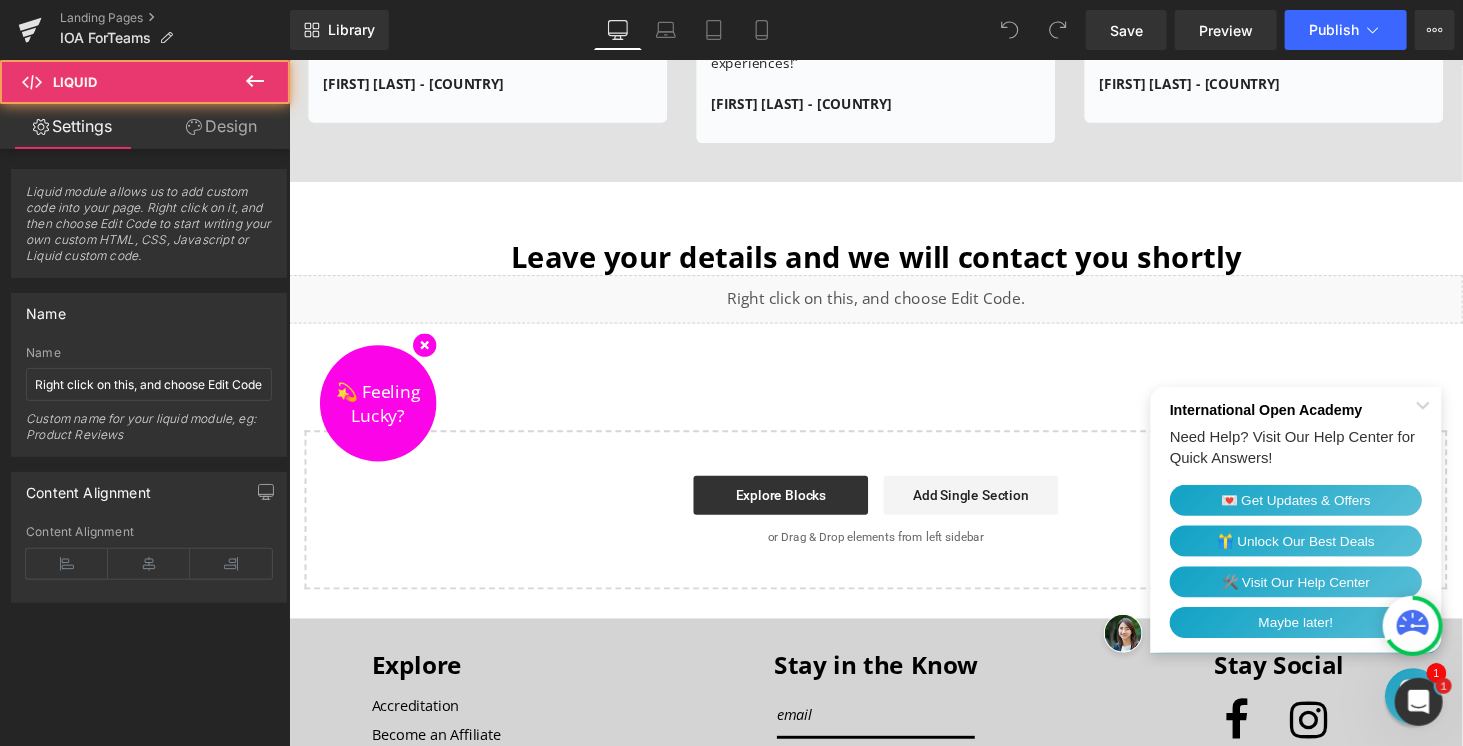 click on "Liquid" at bounding box center (893, 306) 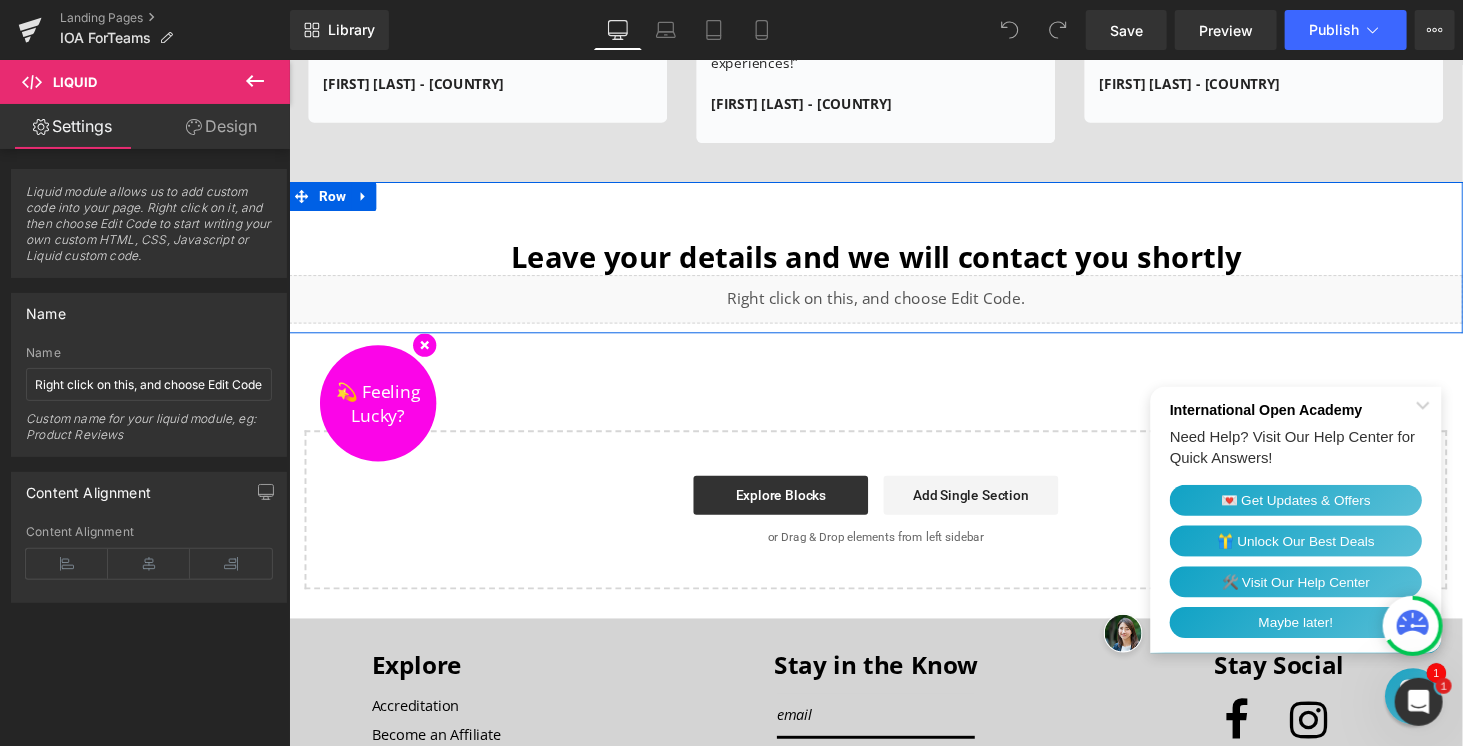 click on "Liquid" at bounding box center [893, 306] 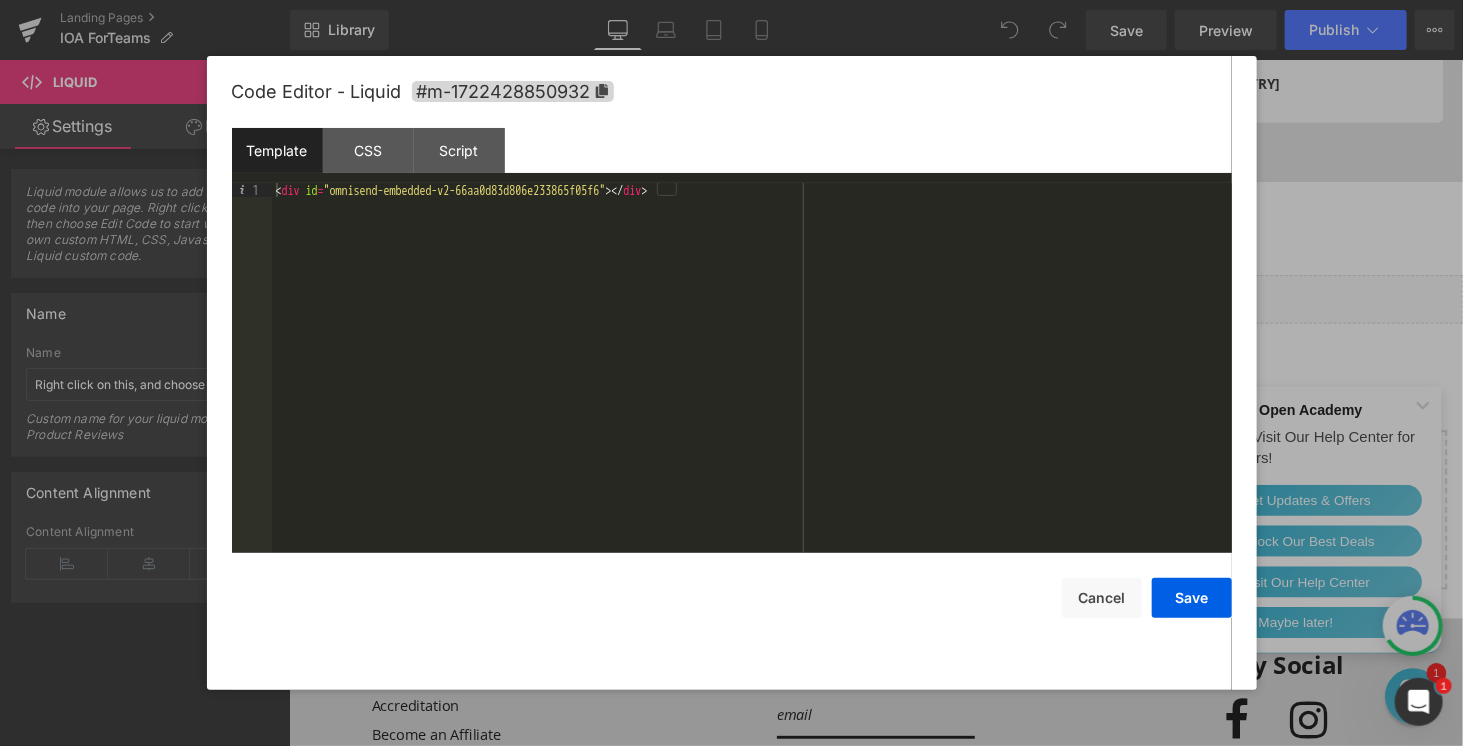 click on "< div   id = "omnisend-embedded-v2-66aa0d83d806e233865f05f6" > </ div >" at bounding box center [752, 382] 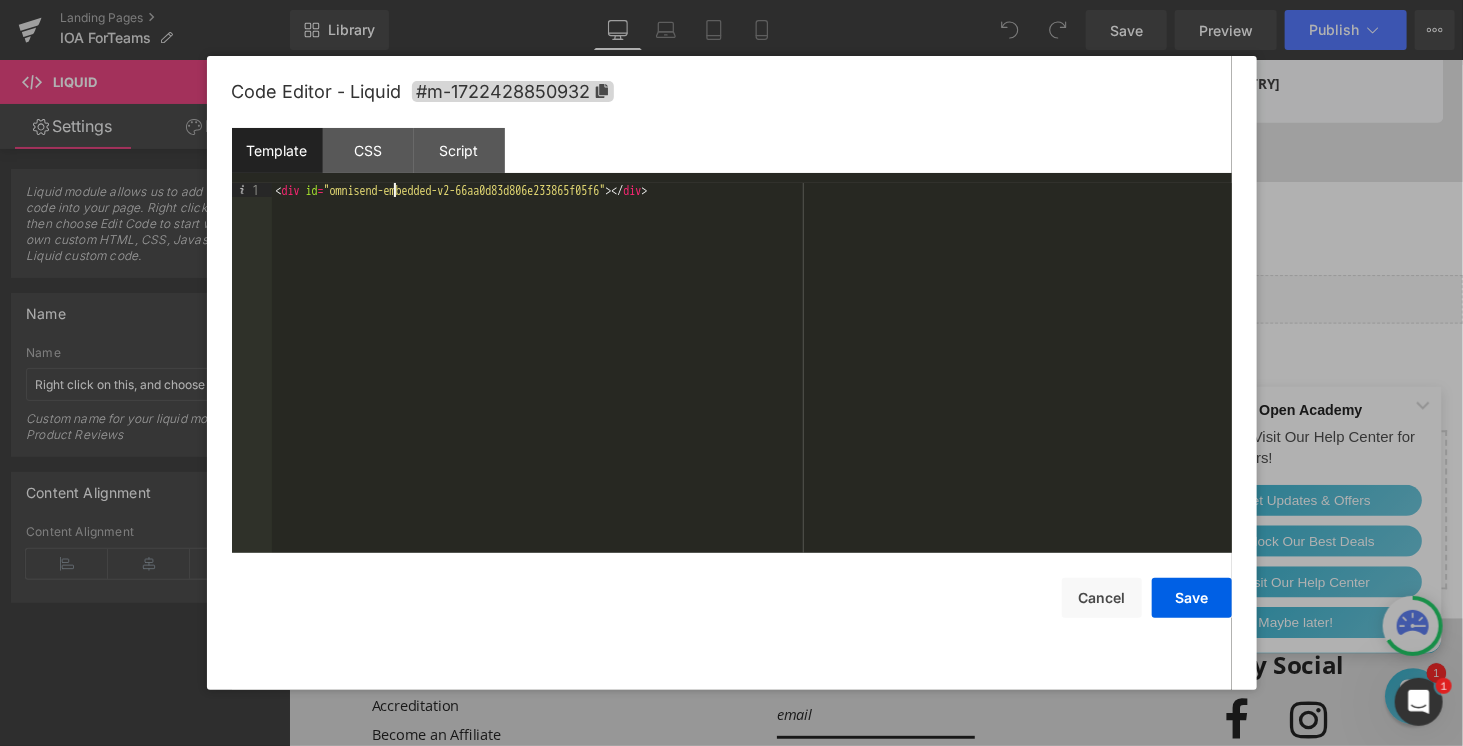 click on "< div   id = "omnisend-embedded-v2-66aa0d83d806e233865f05f6" > </ div >" at bounding box center [752, 382] 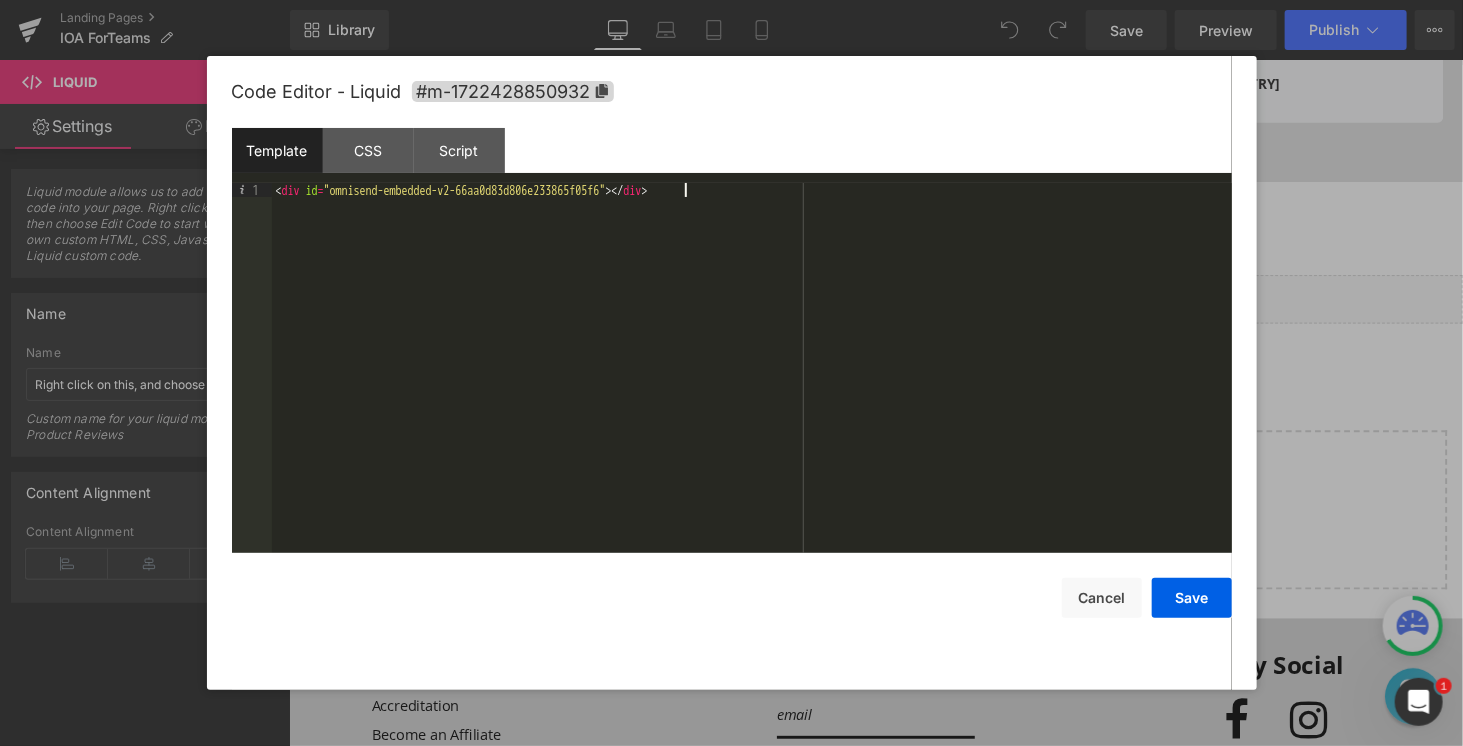 click on "< div   id = "omnisend-embedded-v2-66aa0d83d806e233865f05f6" > </ div >" at bounding box center (752, 382) 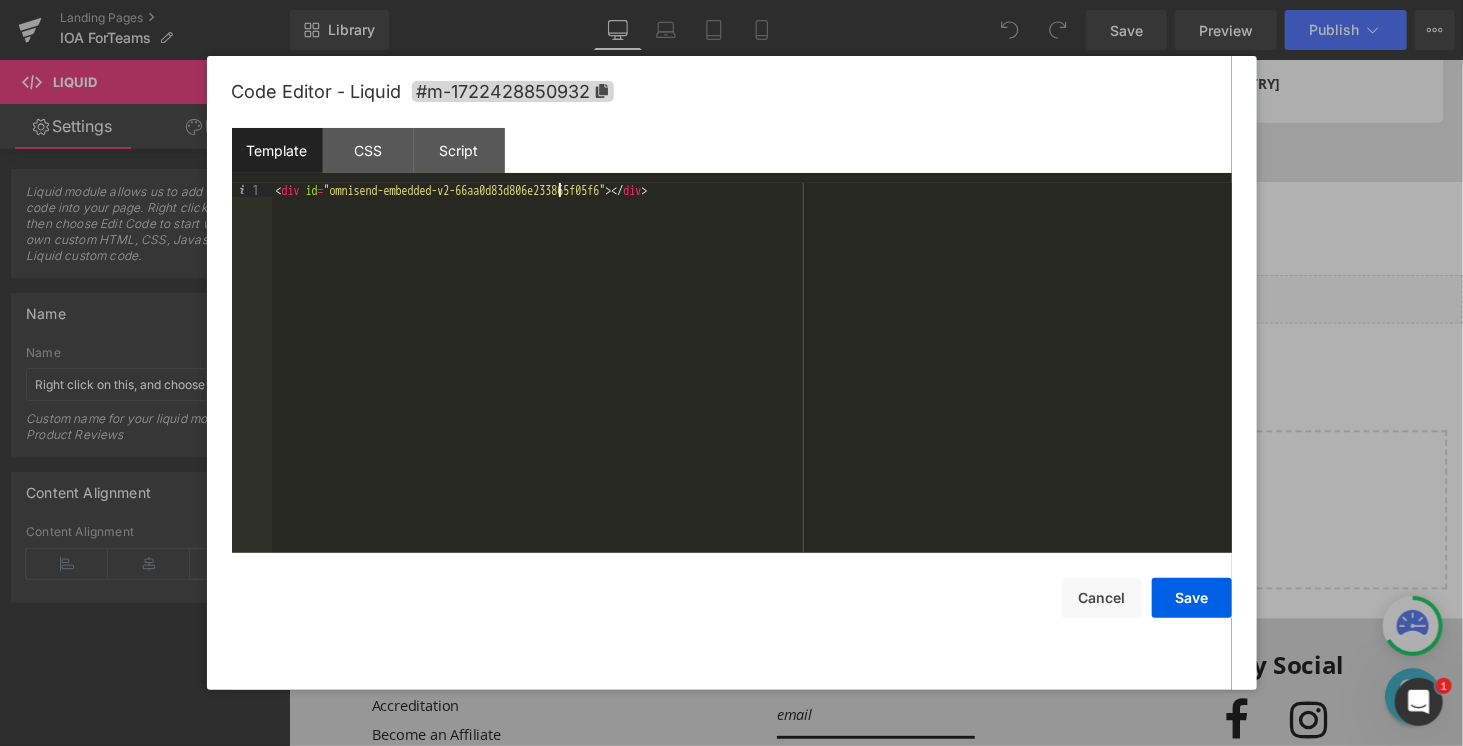 click on "< div   id = "omnisend-embedded-v2-66aa0d83d806e233865f05f6" > </ div >" at bounding box center [752, 382] 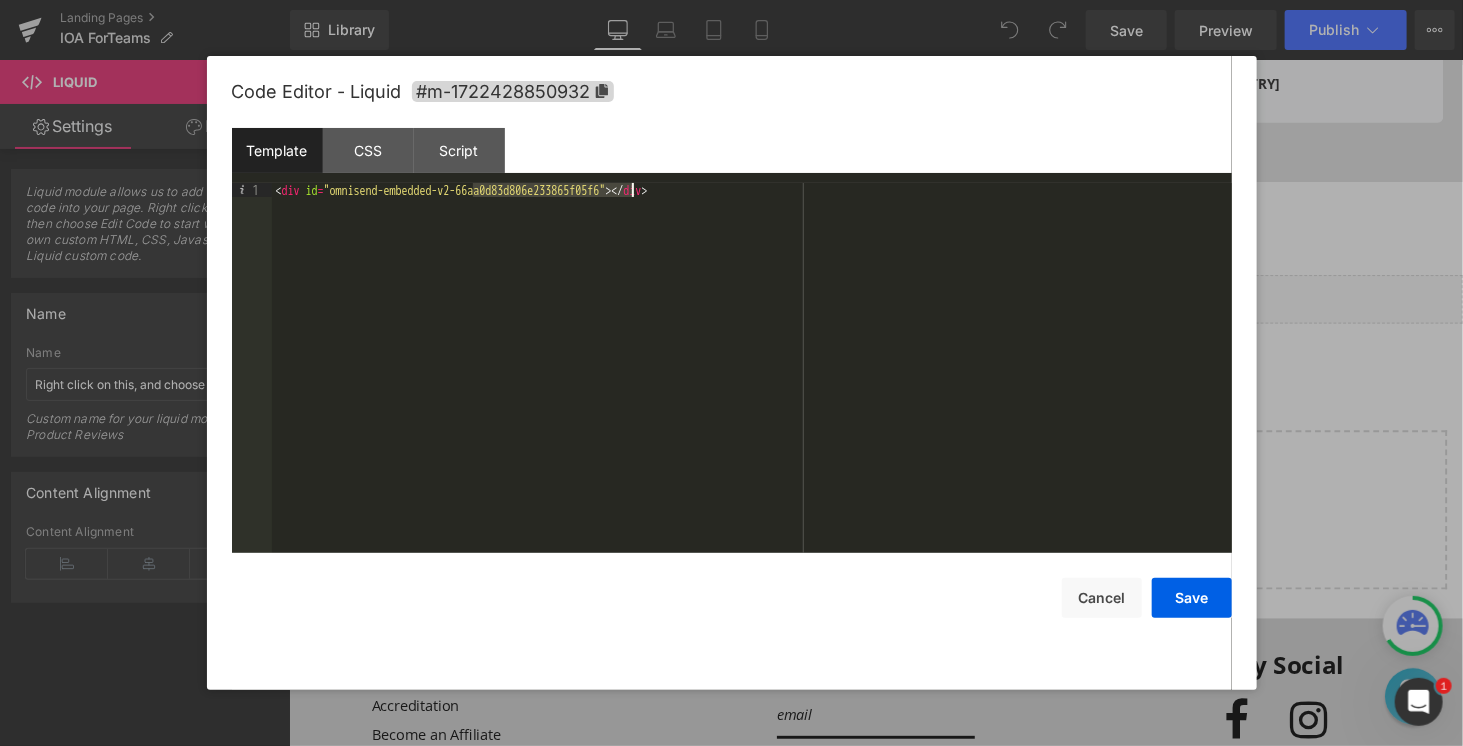 click on "< div   id = "omnisend-embedded-v2-66aa0d83d806e233865f05f6" > </ div >" at bounding box center [752, 368] 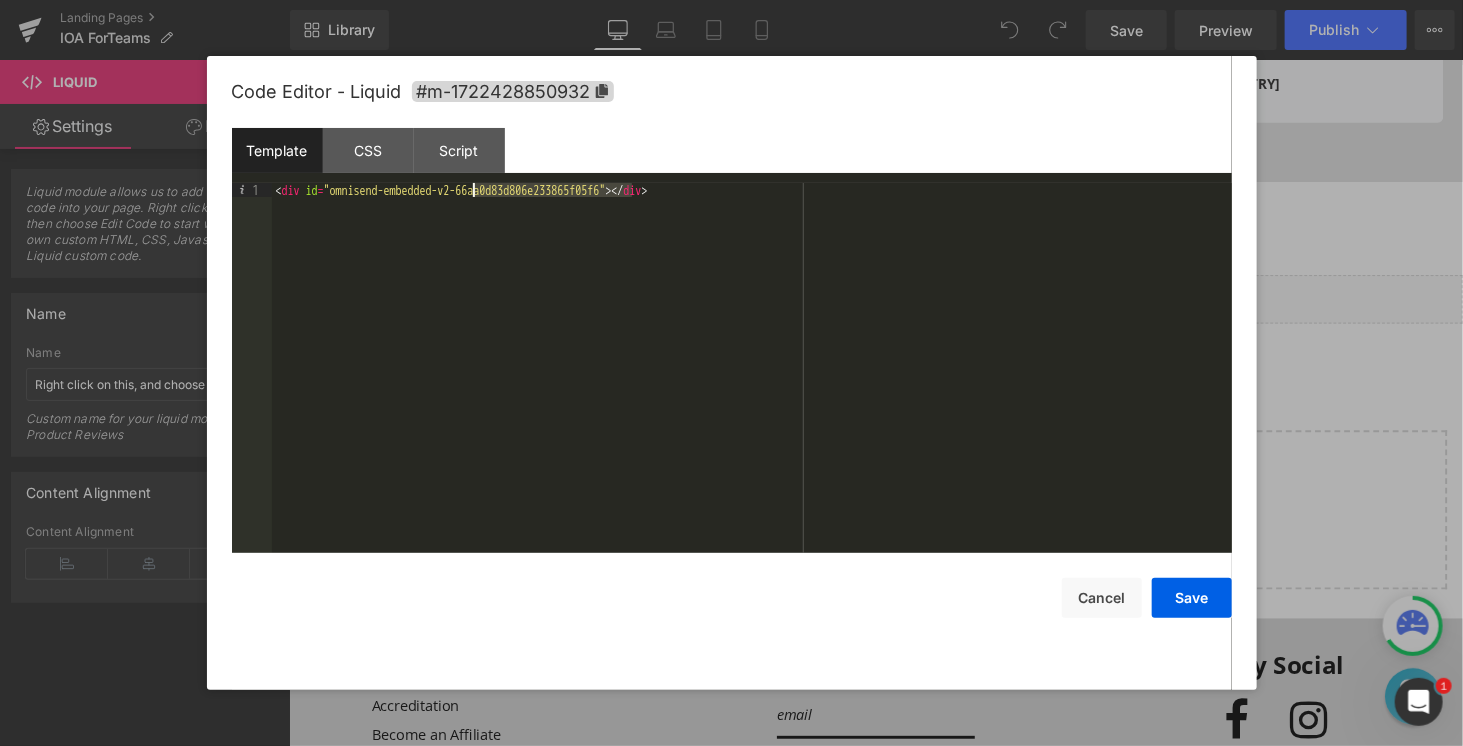 click on "< div   id = "omnisend-embedded-v2-66aa0d83d806e233865f05f6" > </ div >" at bounding box center (752, 382) 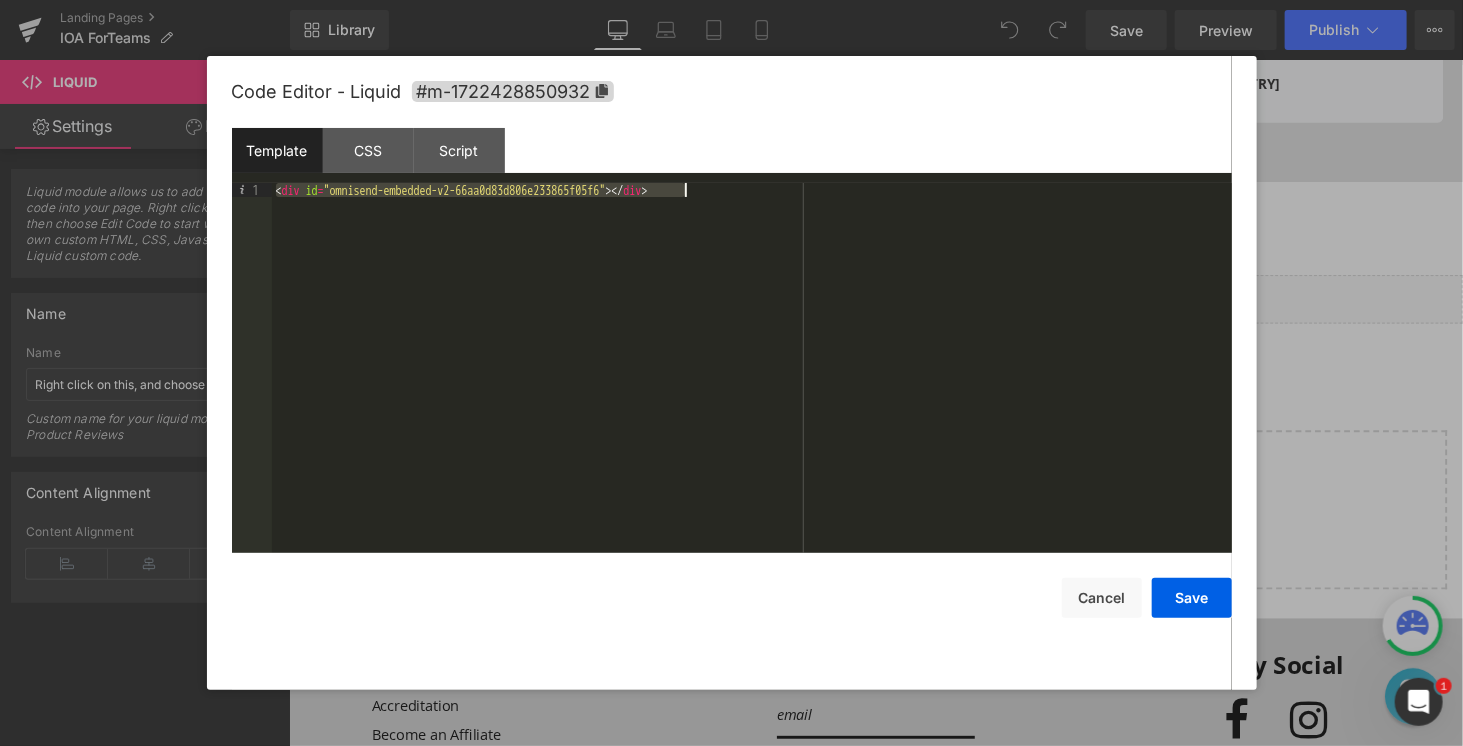 click on "< div   id = "omnisend-embedded-v2-66aa0d83d806e233865f05f6" > </ div >" at bounding box center [752, 368] 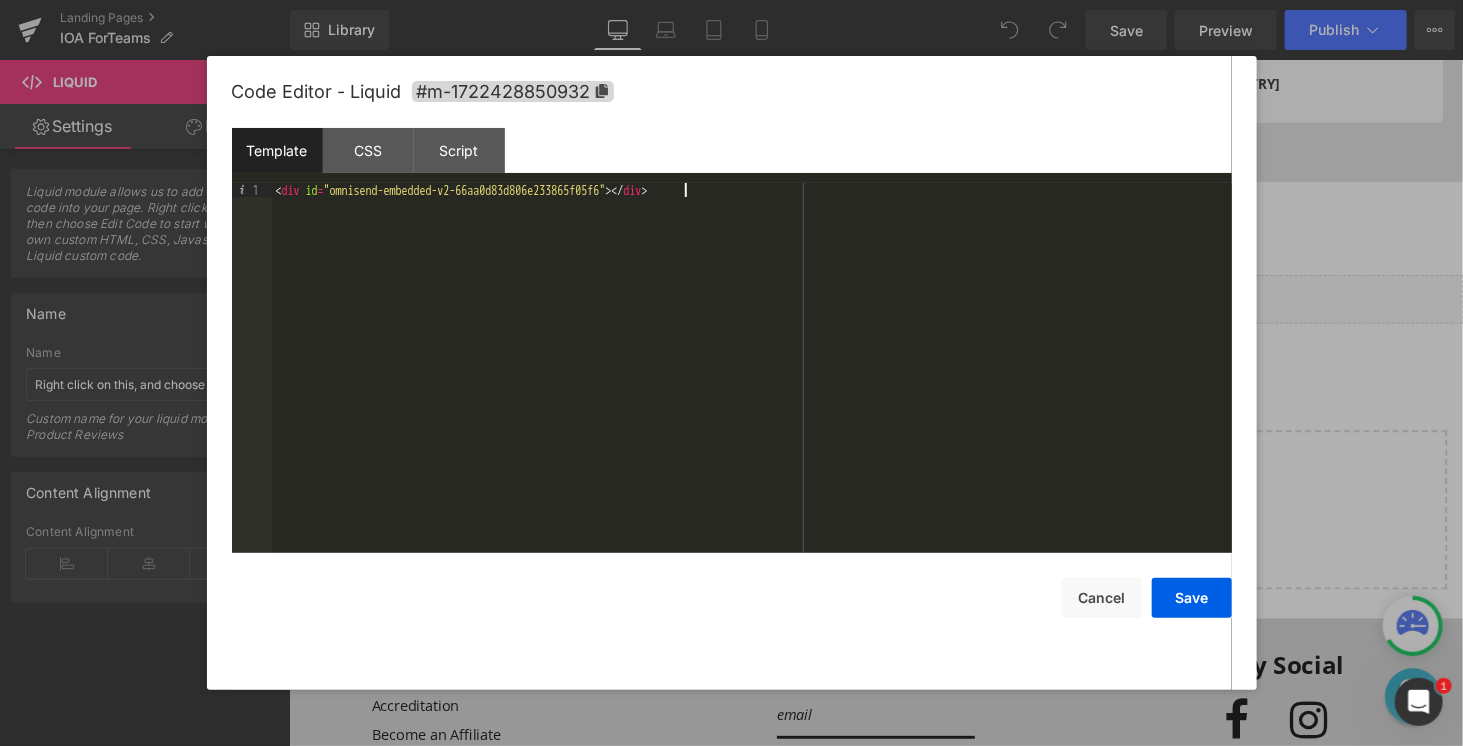 click on "< div   id = "omnisend-embedded-v2-66aa0d83d806e233865f05f6" > </ div >" at bounding box center (752, 382) 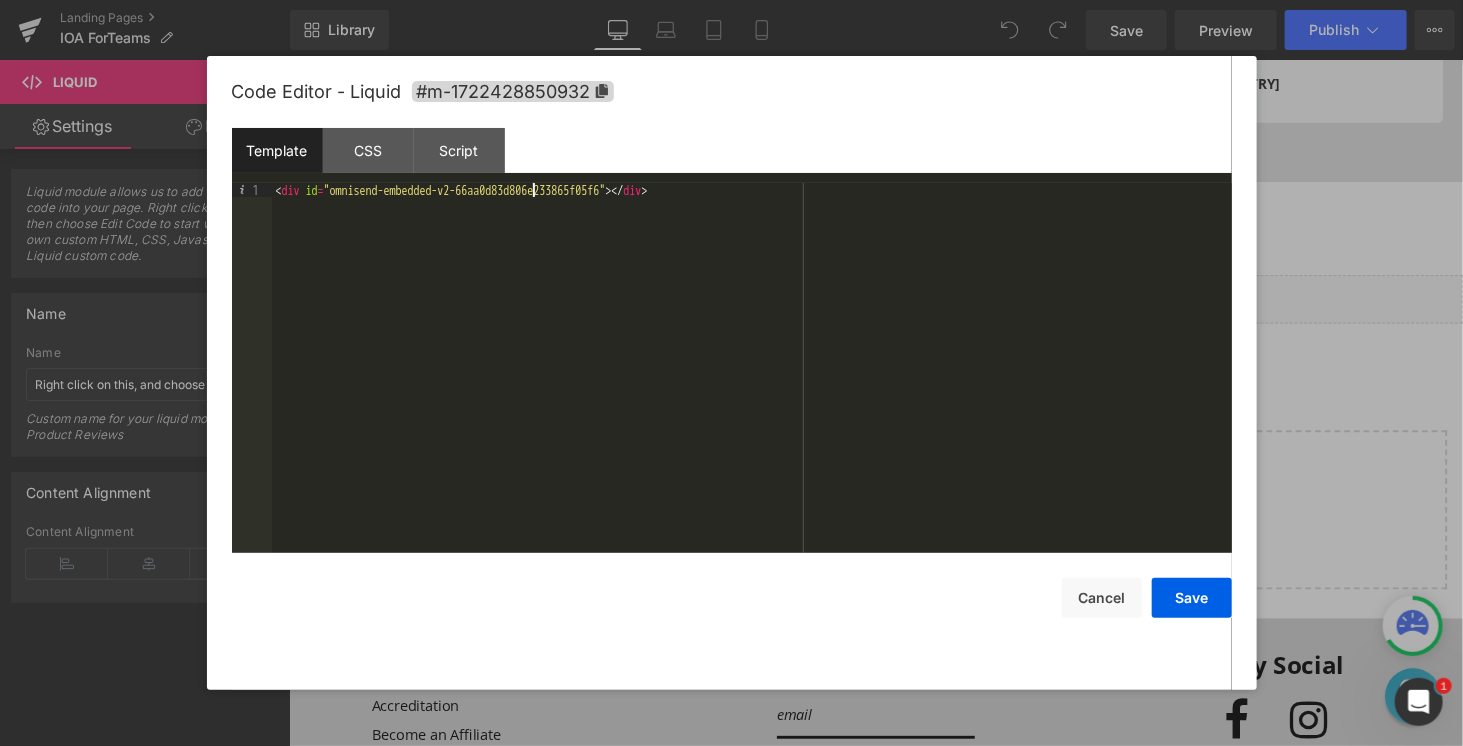 click on "< div   id = "omnisend-embedded-v2-66aa0d83d806e233865f05f6" > </ div >" at bounding box center [752, 382] 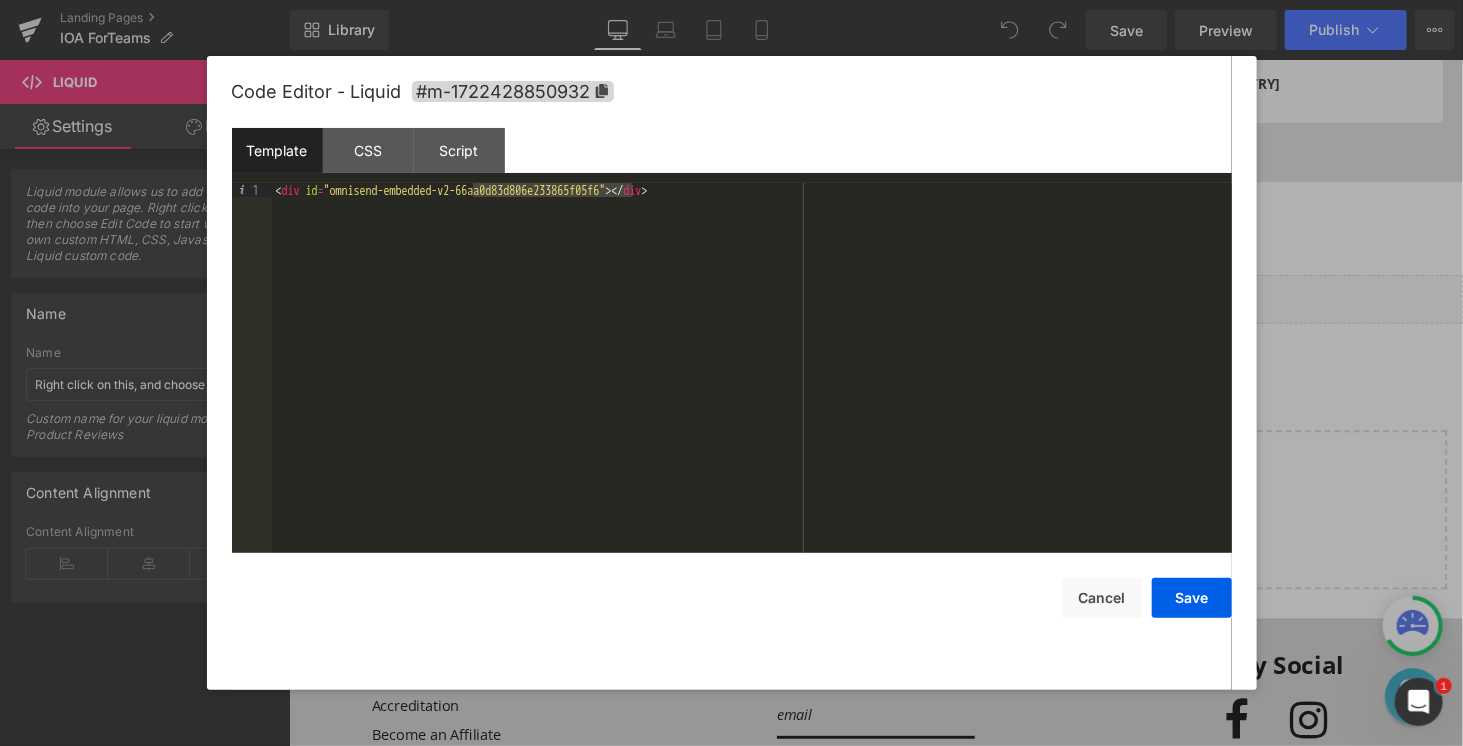click on "< div   id = "omnisend-embedded-v2-66aa0d83d806e233865f05f6" > </ div >" at bounding box center [752, 382] 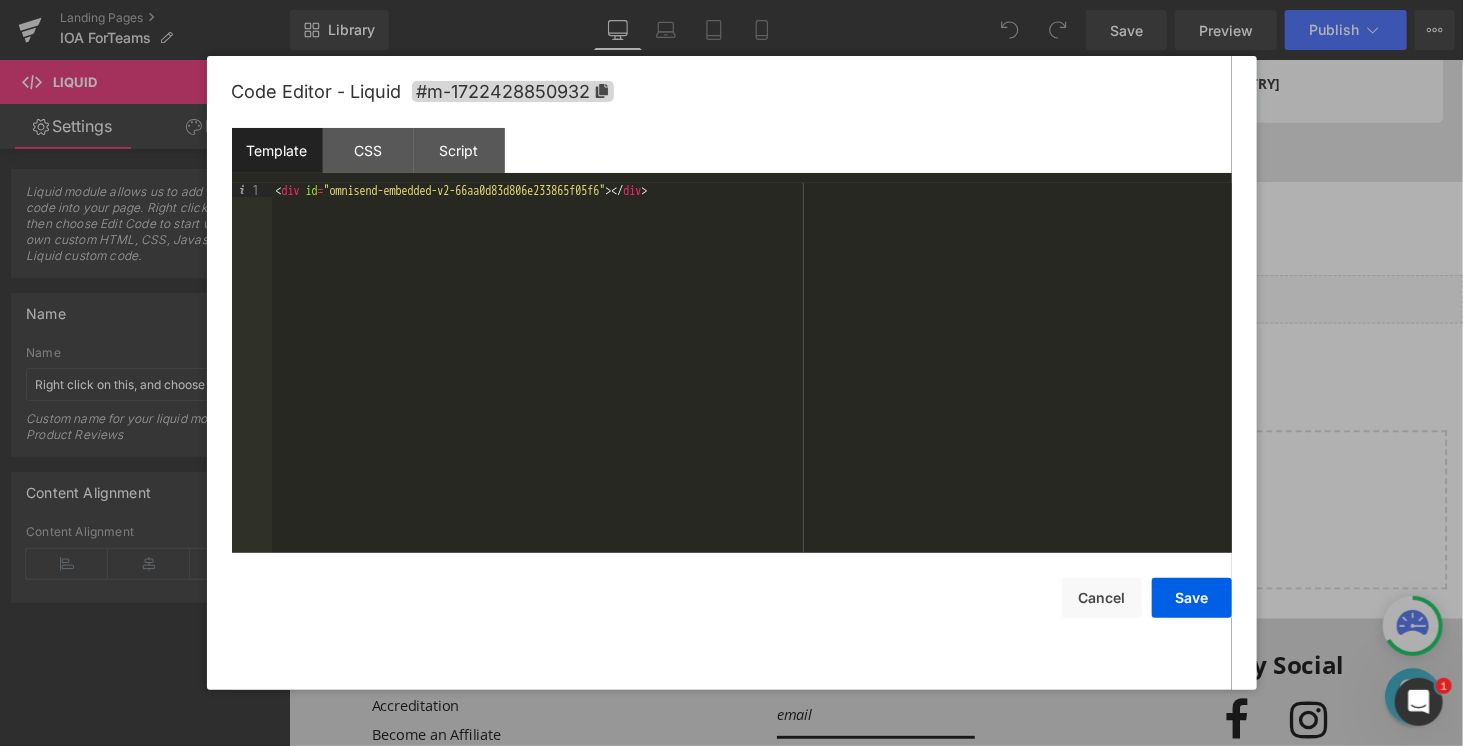 type 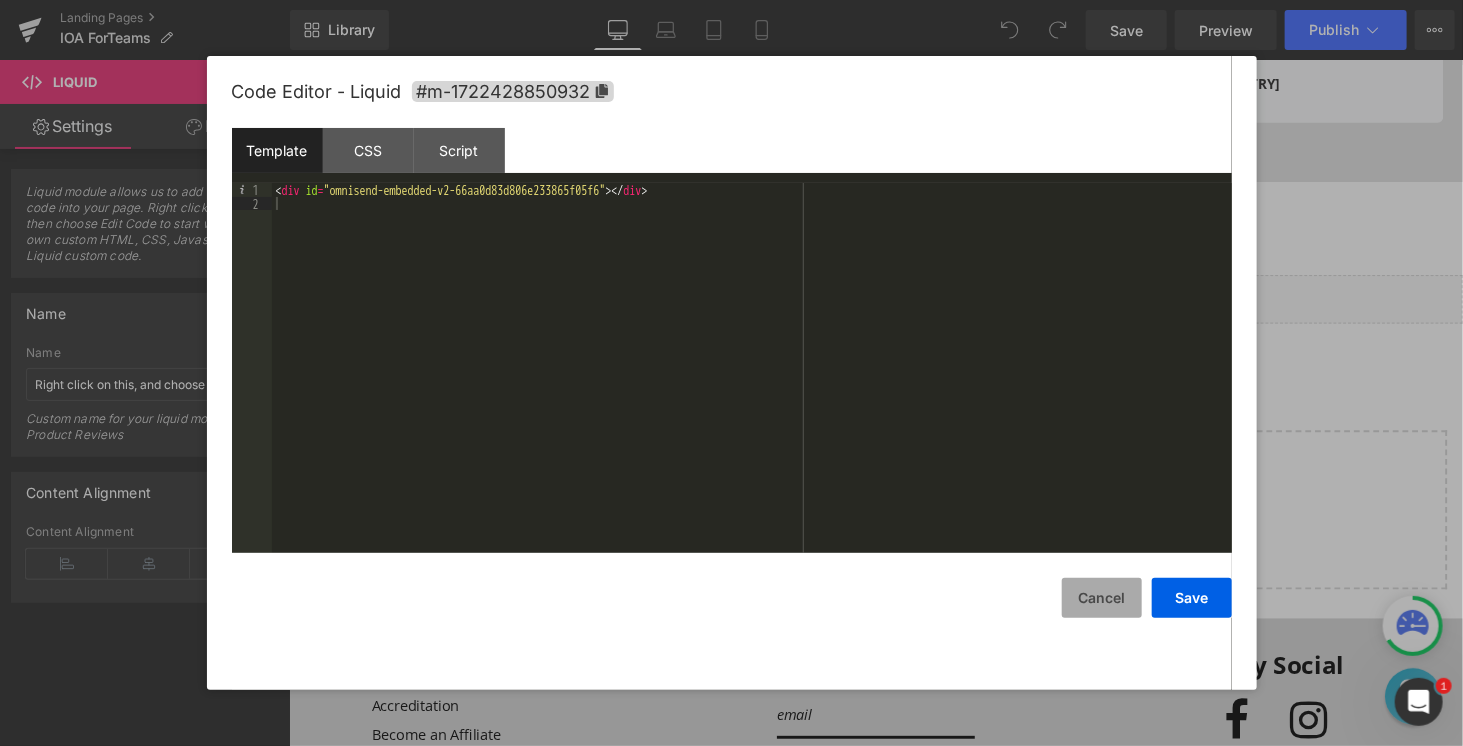 click on "Cancel" at bounding box center (1102, 598) 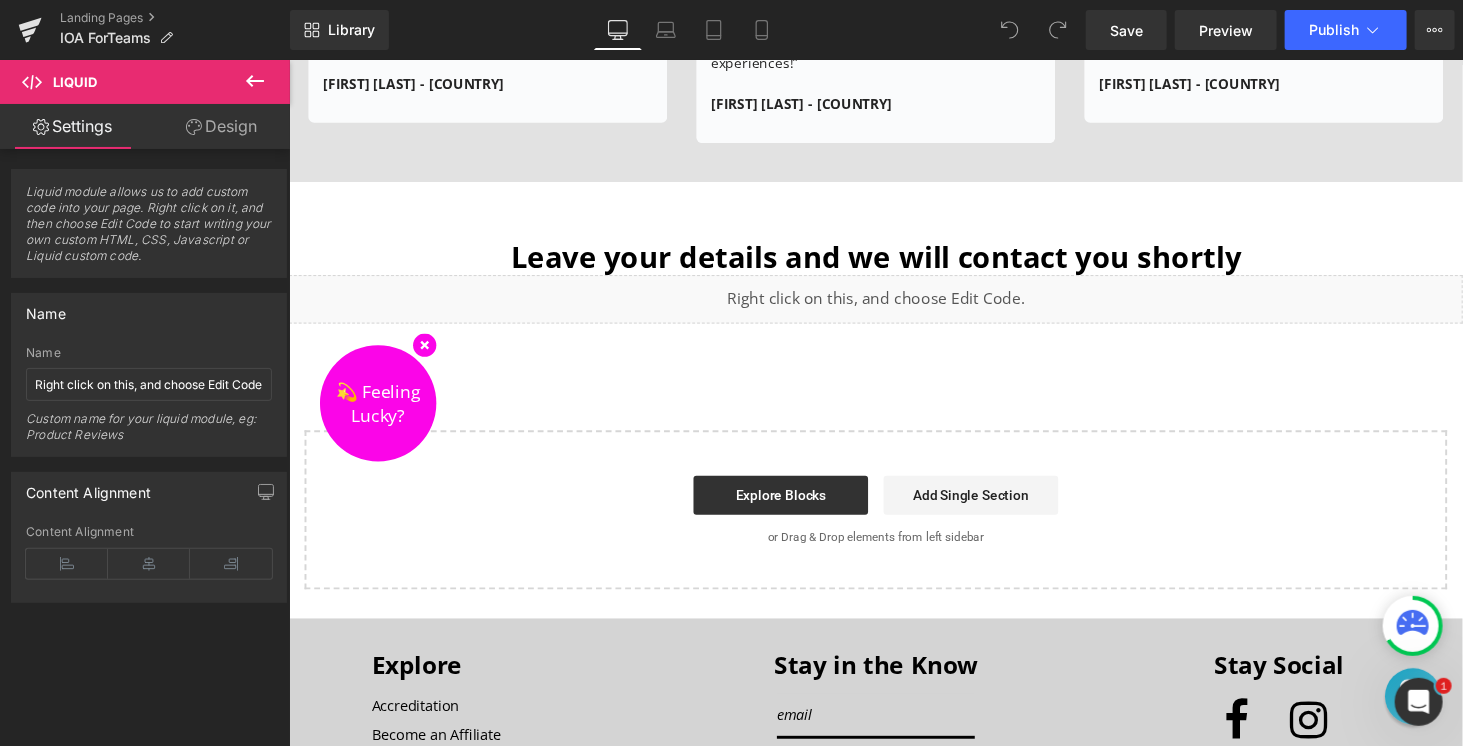 click on "IOA ForTeams Advancing Your Business Through Learning Heading         Empower Skills, Elevate Interests: Micro-Credentials for a Modern Workforce Text Block         Row         ForTeams of 2 - 49 Button
Image
€99 per seat per year No interaction needed
Text Block
Icon List         START NOW Button         Row         ForTeams of 50+ Button
Image
Contact us for pricing" at bounding box center (893, -1118) 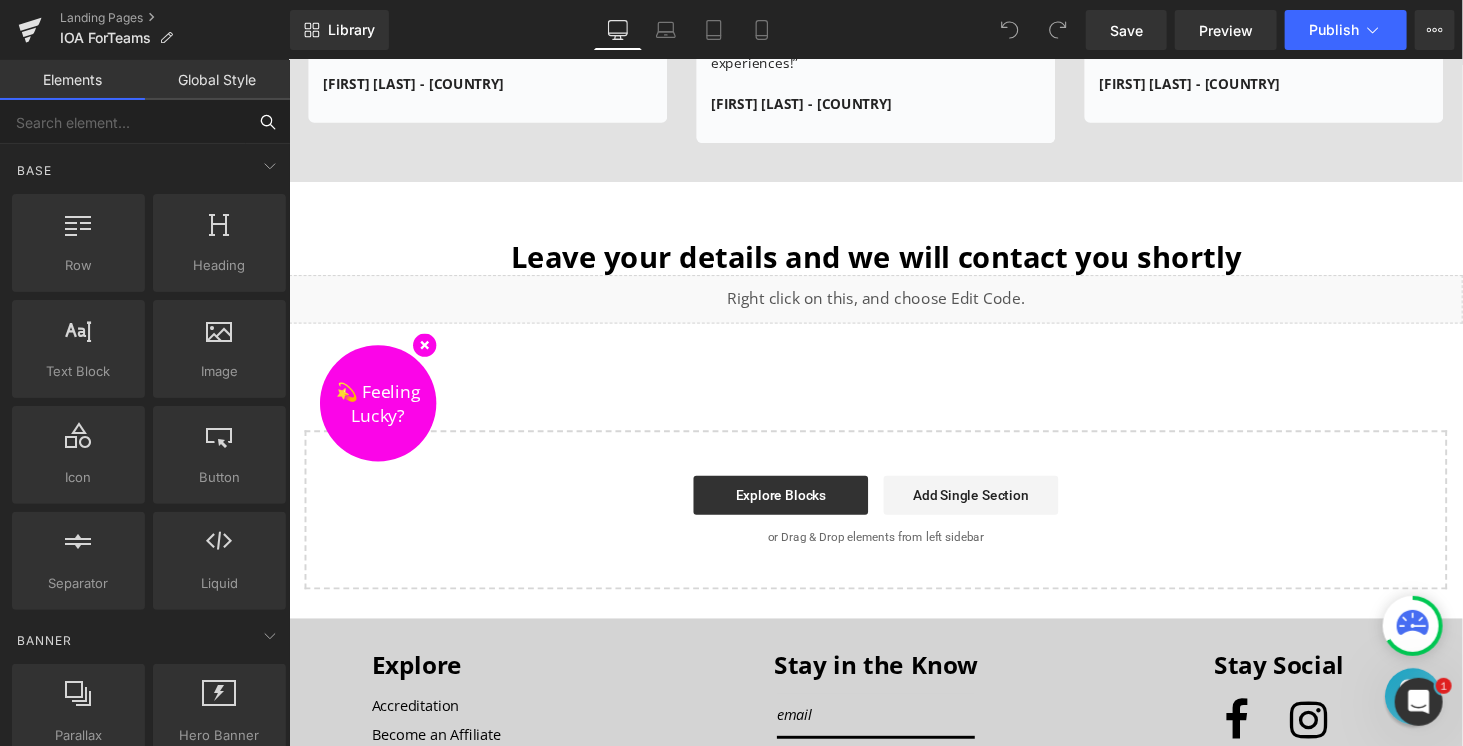 click at bounding box center [123, 122] 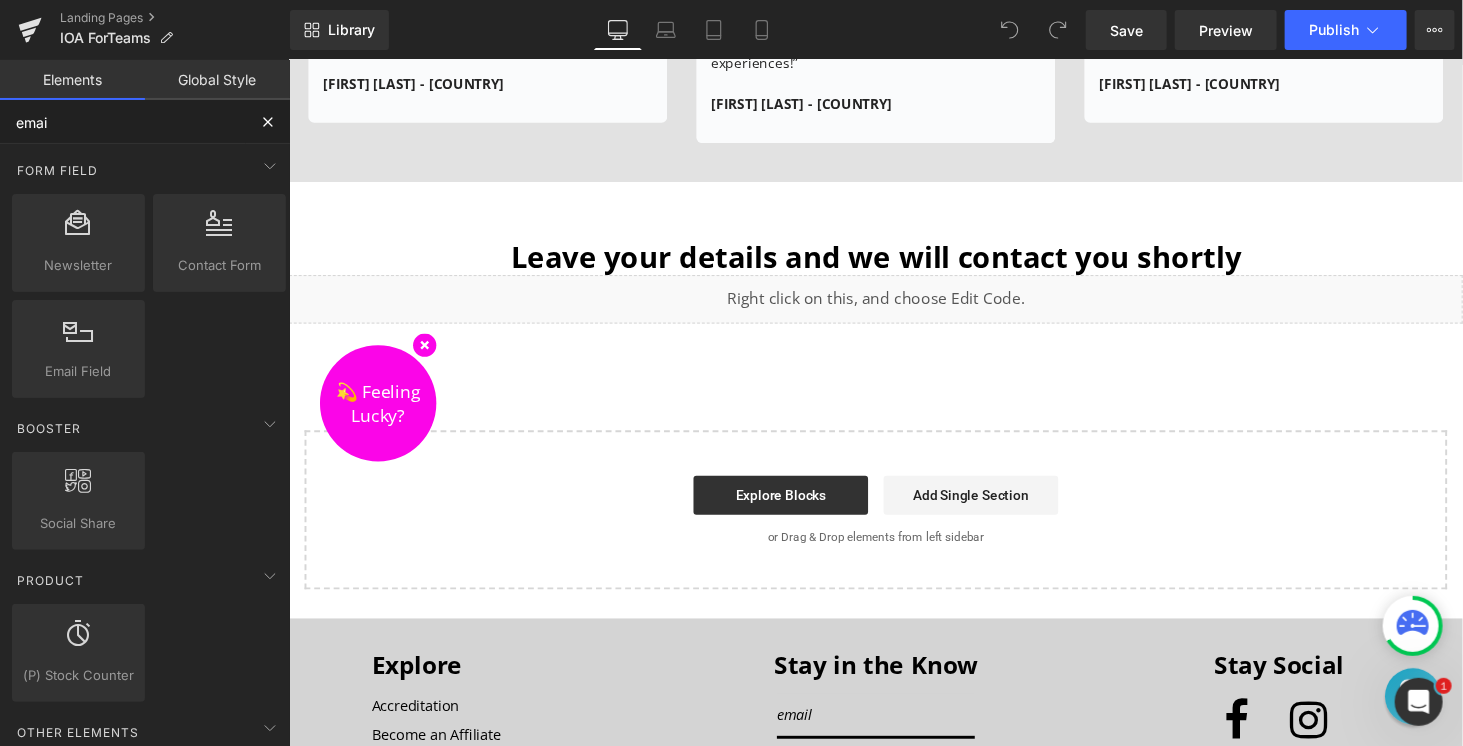 type on "email" 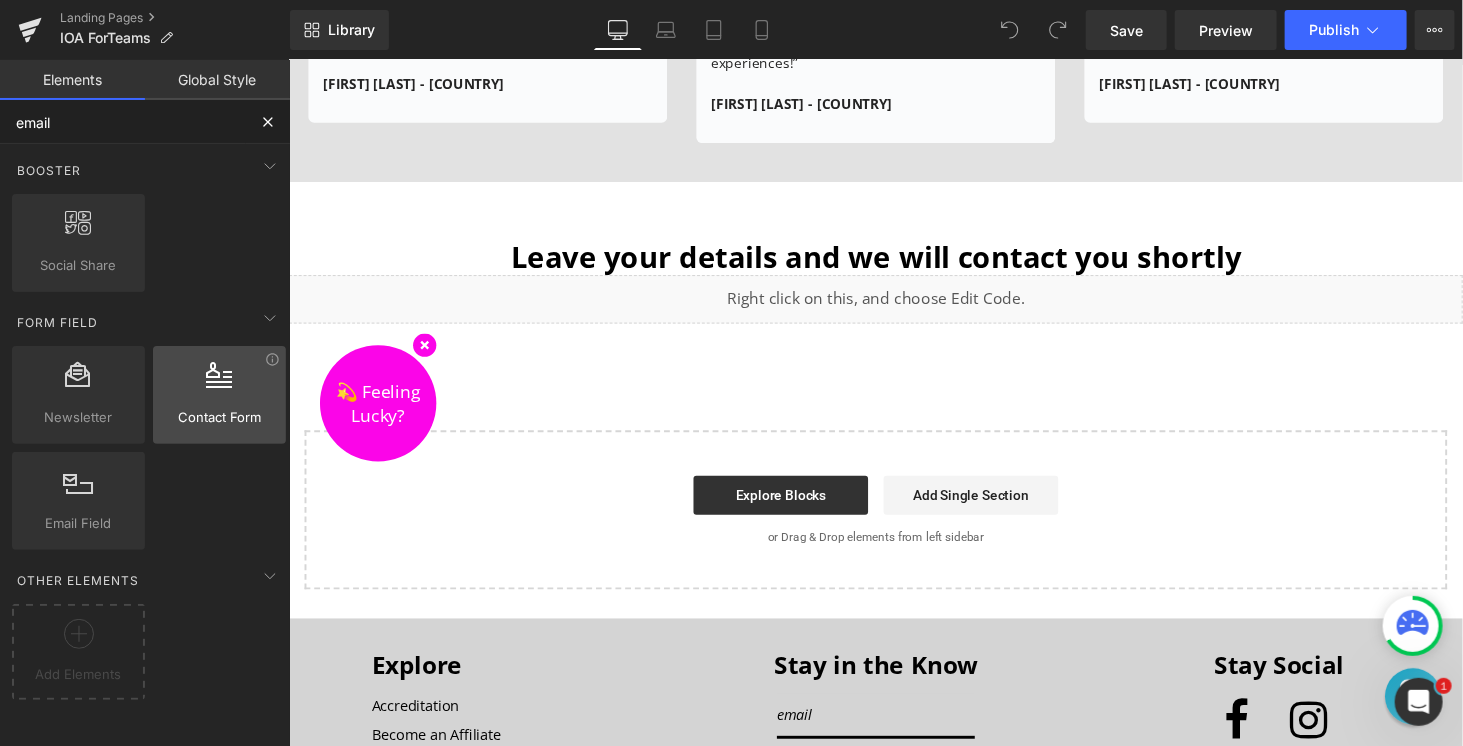 click at bounding box center (219, 384) 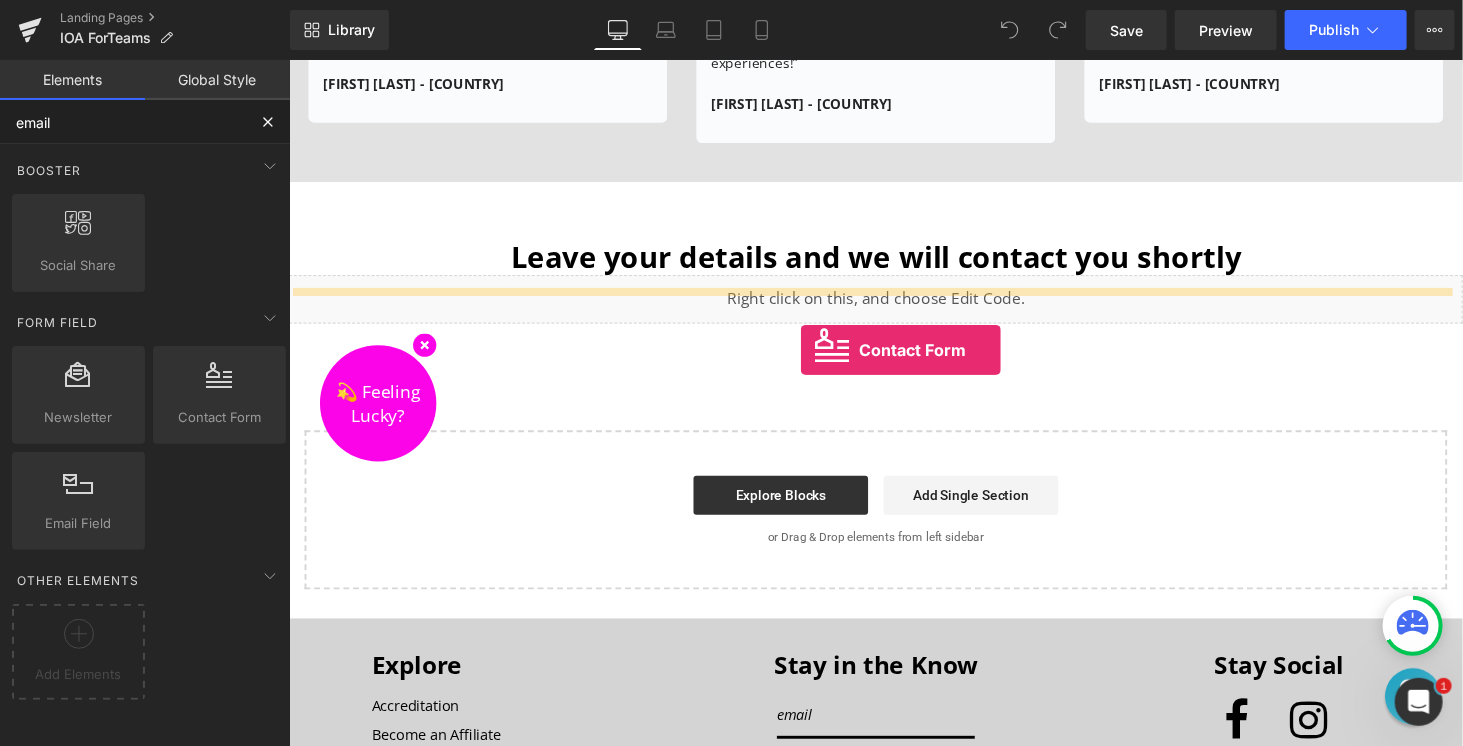 drag, startPoint x: 496, startPoint y: 459, endPoint x: 814, endPoint y: 356, distance: 334.26486 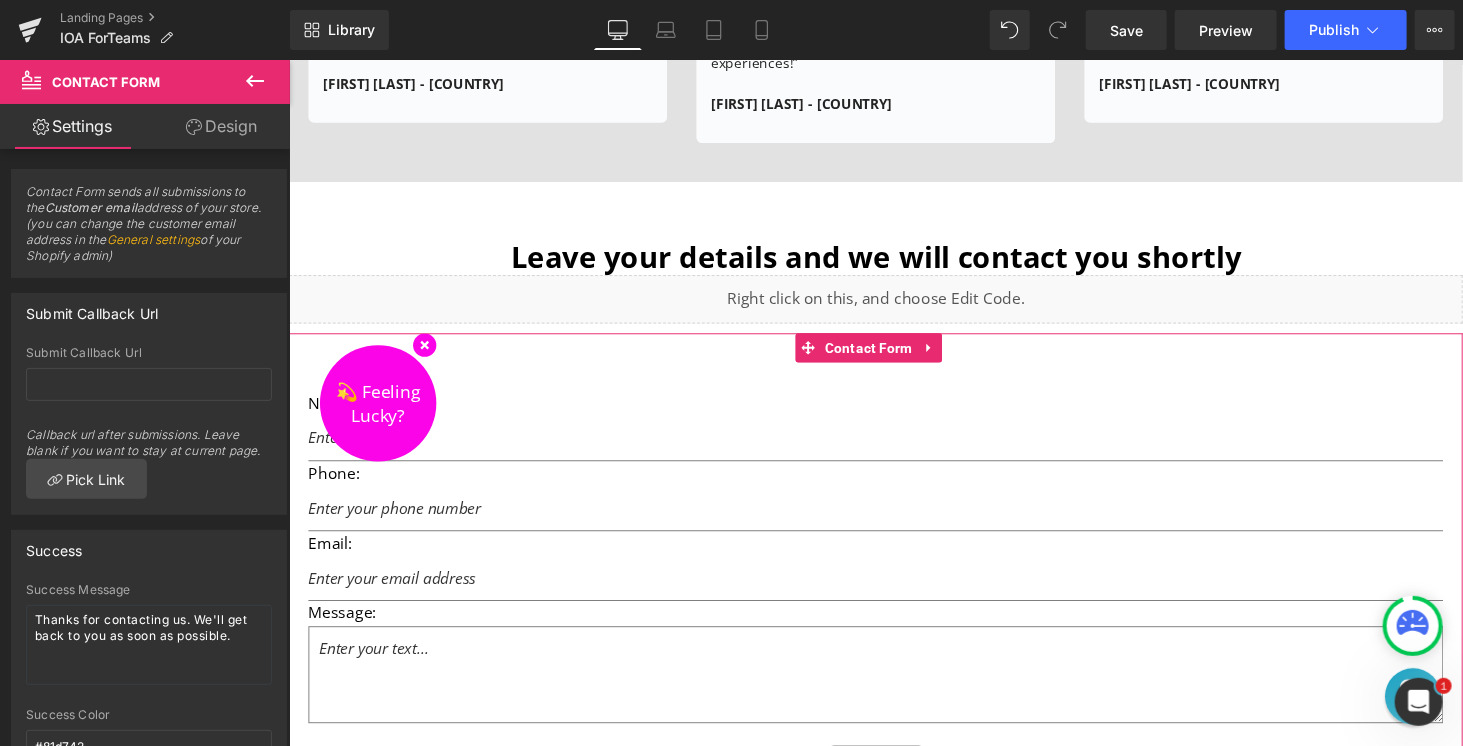 click 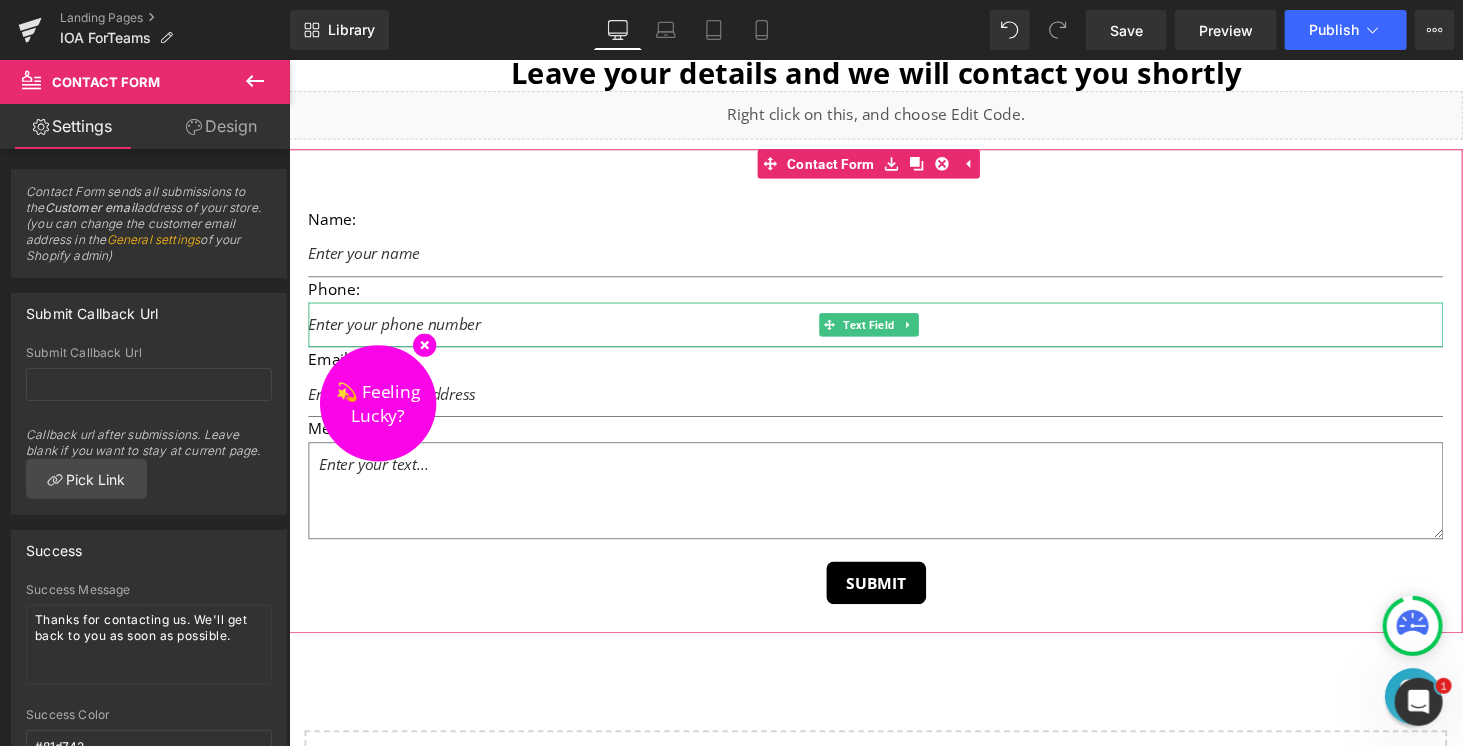 scroll, scrollTop: 3238, scrollLeft: 0, axis: vertical 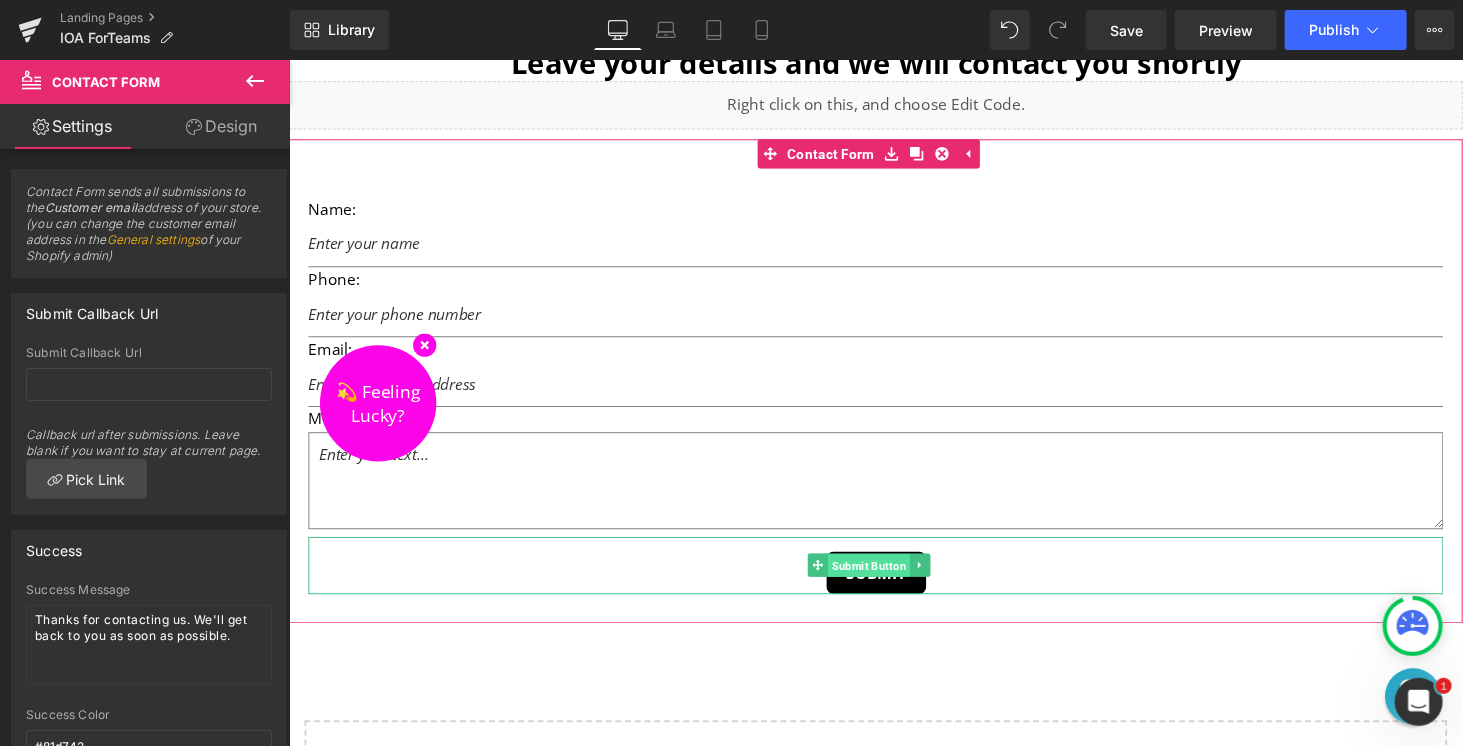 click on "Submit Button" at bounding box center [885, 581] 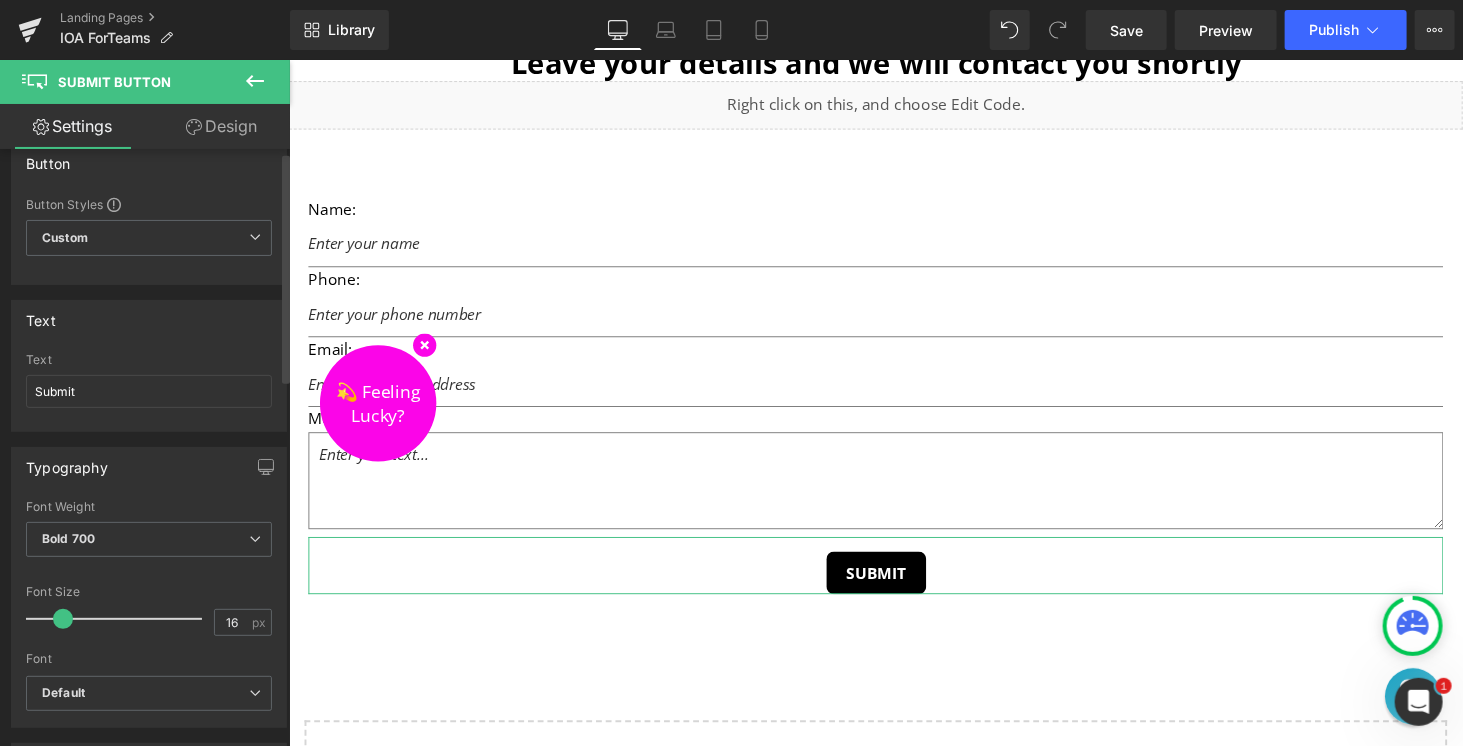 scroll, scrollTop: 0, scrollLeft: 0, axis: both 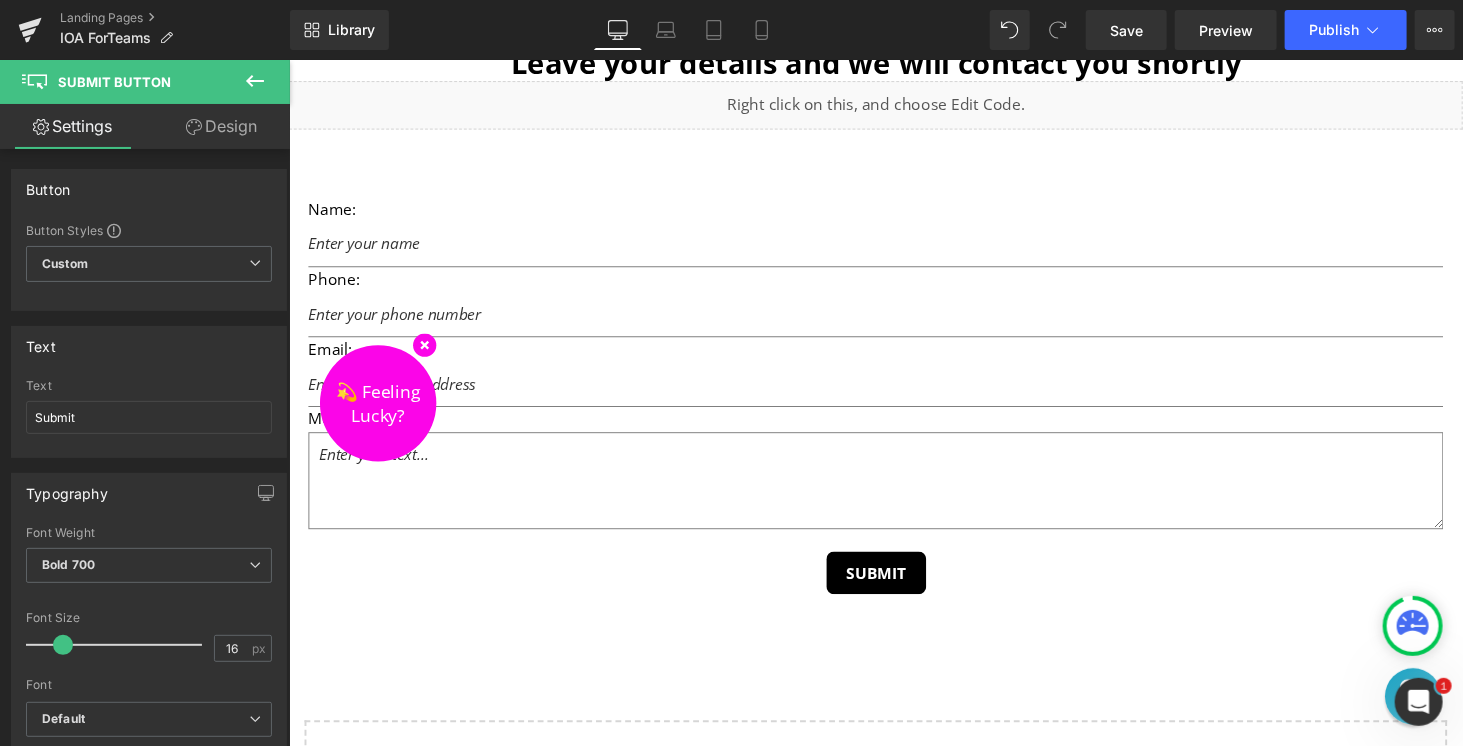 click 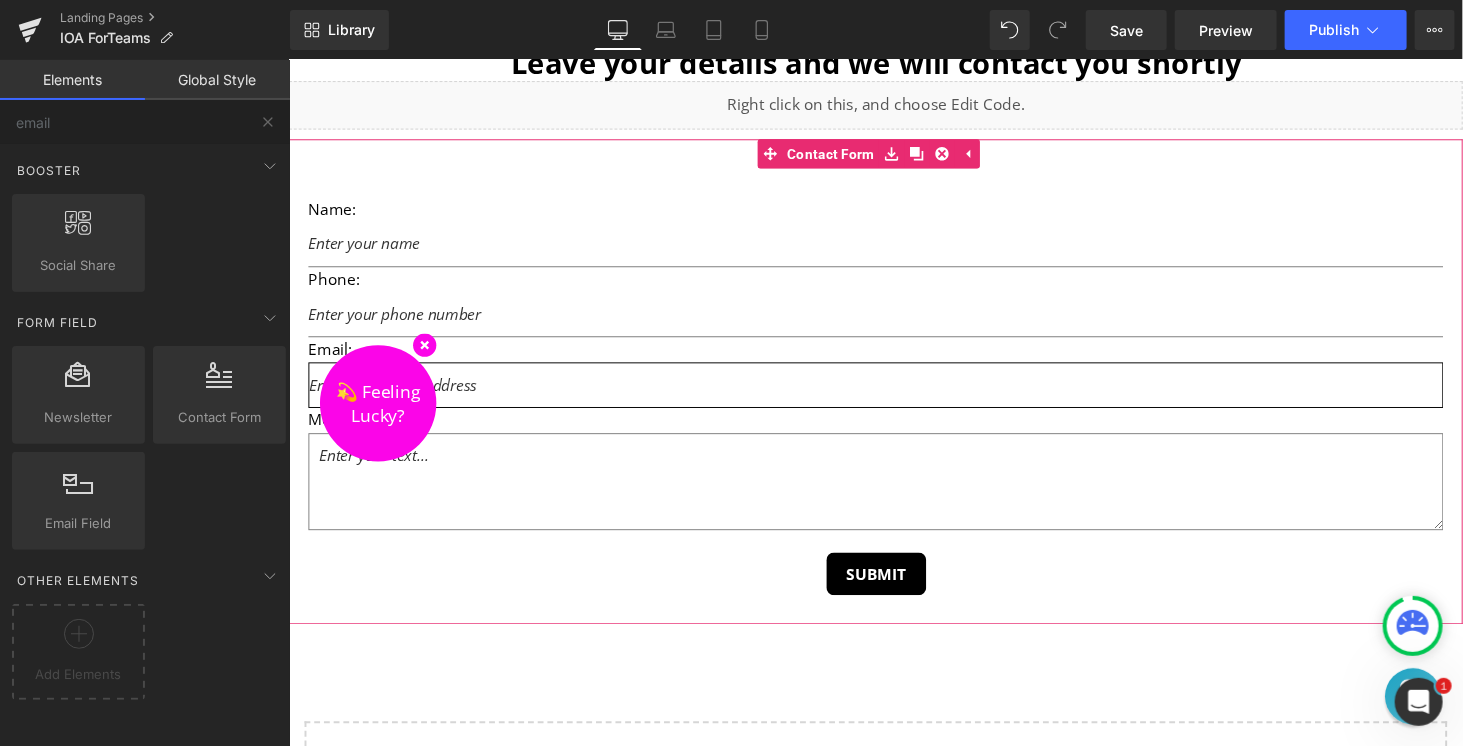 click on "Email Field" at bounding box center (893, 395) 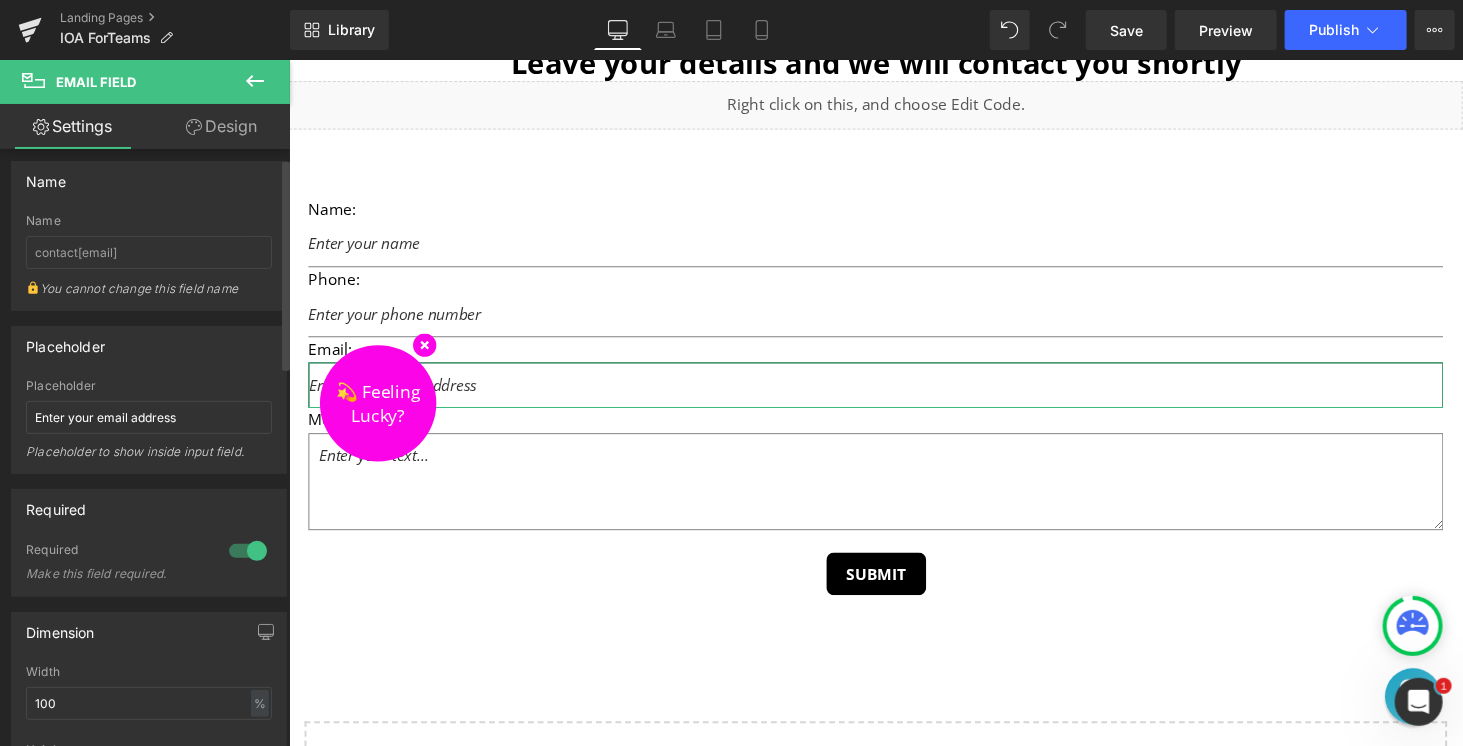 scroll, scrollTop: 0, scrollLeft: 0, axis: both 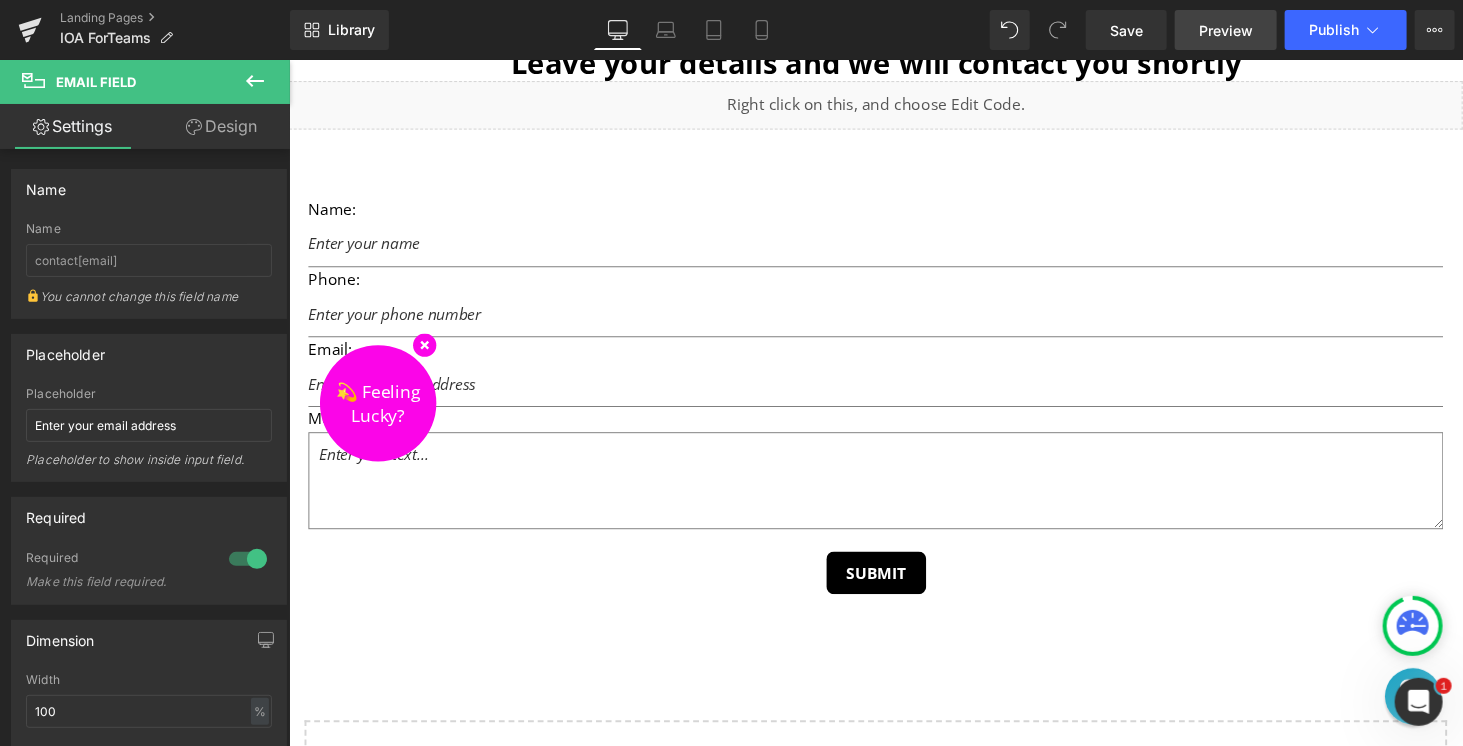 click on "Preview" at bounding box center (1226, 30) 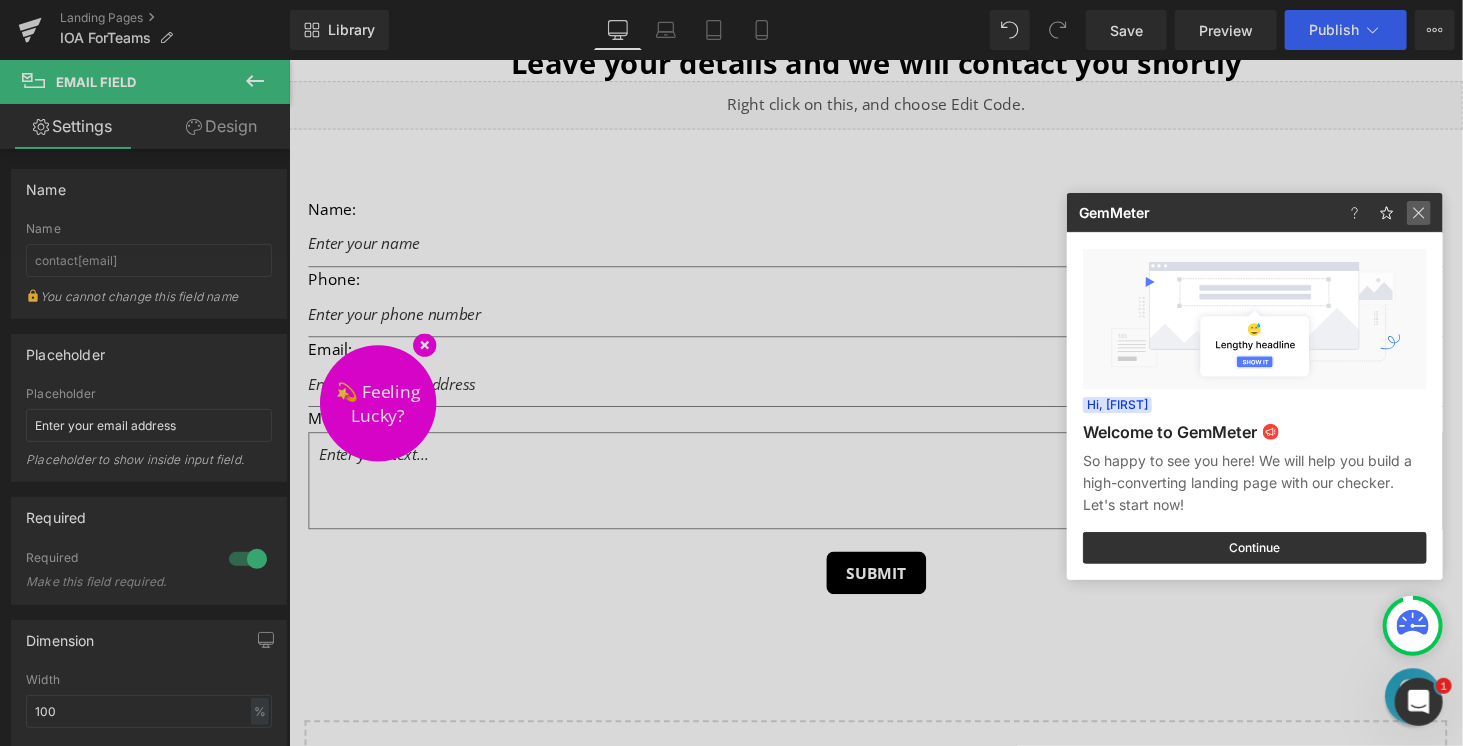 click 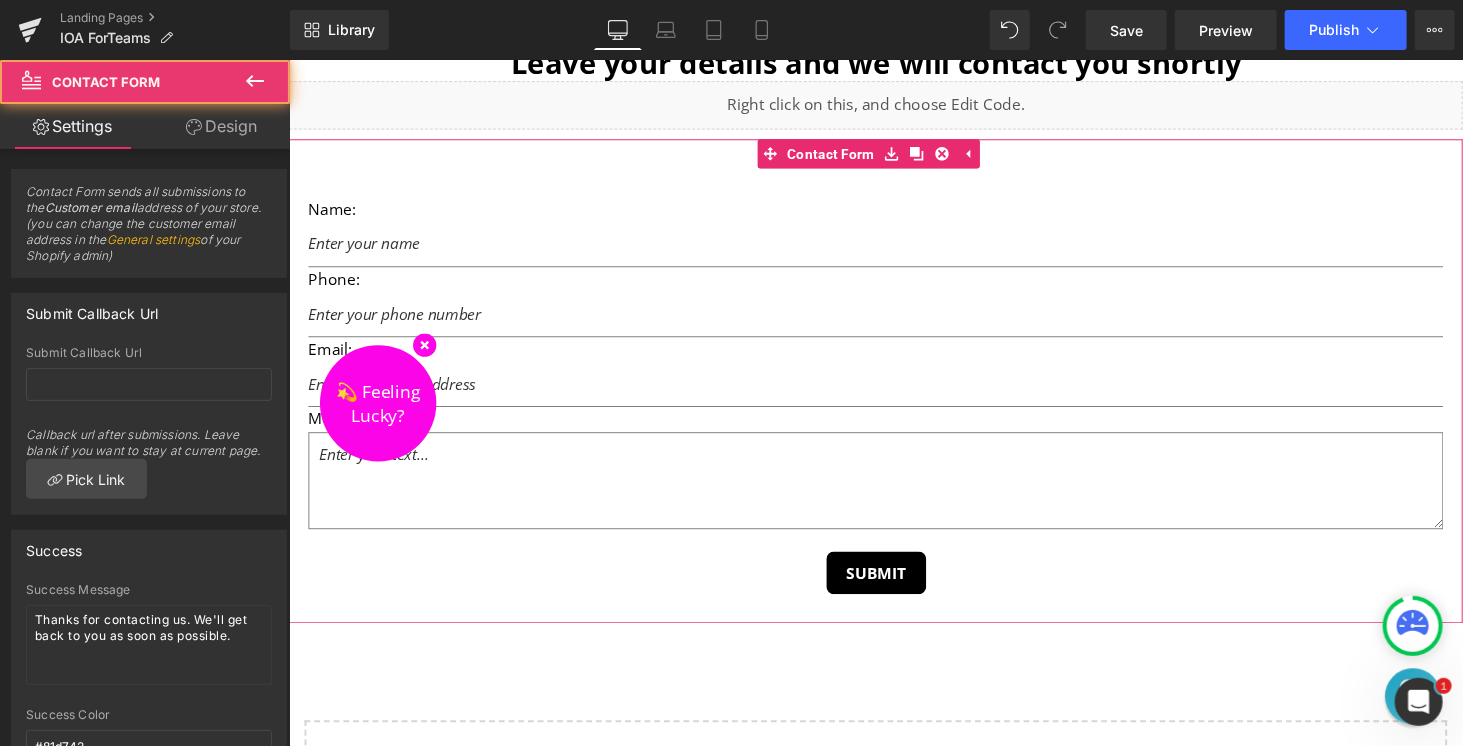 click on "Name: Text Block         Text Field         Phone: Text Block         Text Field         Email: Text Block         Email Field         Message: Text Block           Text Area           Submit   Submit Button
Contact Form" at bounding box center (893, 390) 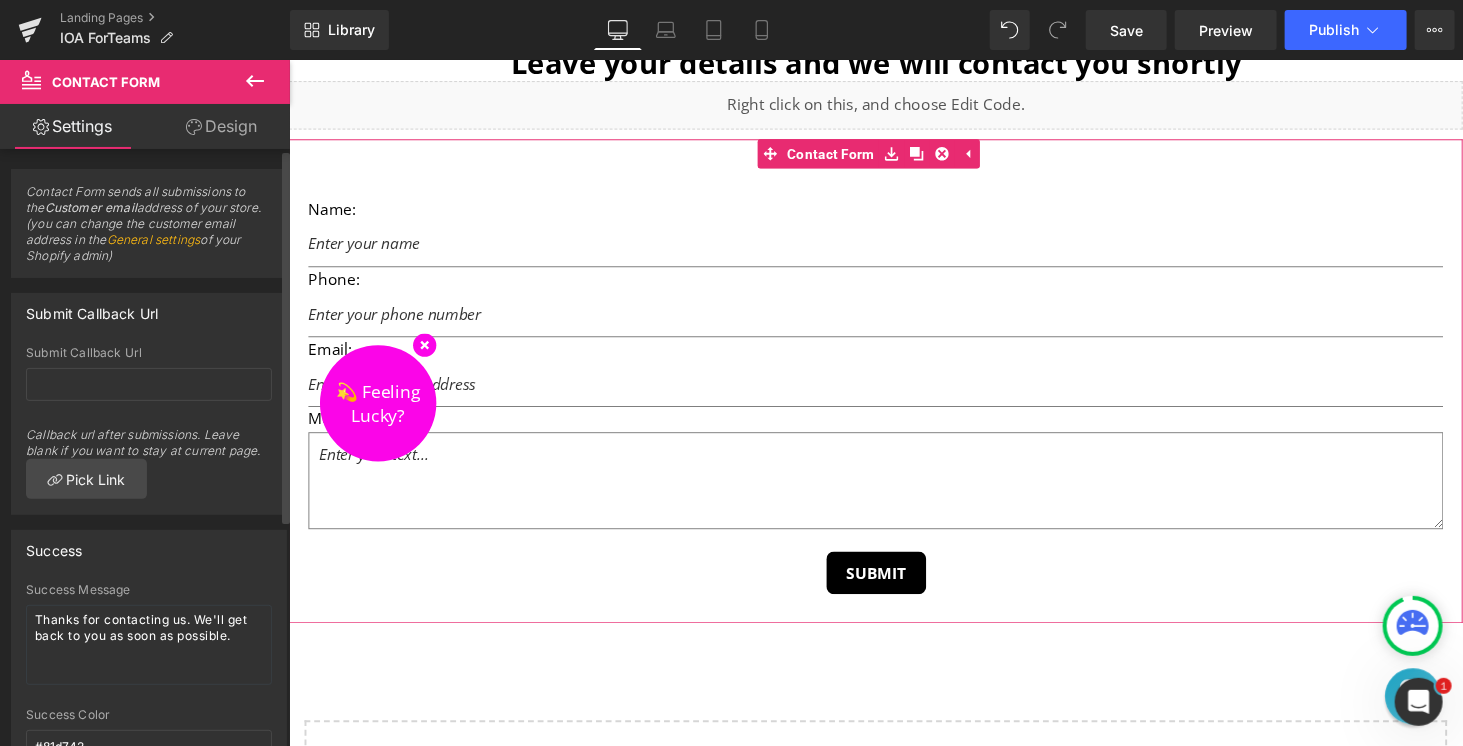drag, startPoint x: 186, startPoint y: 239, endPoint x: 641, endPoint y: 3, distance: 512.5632 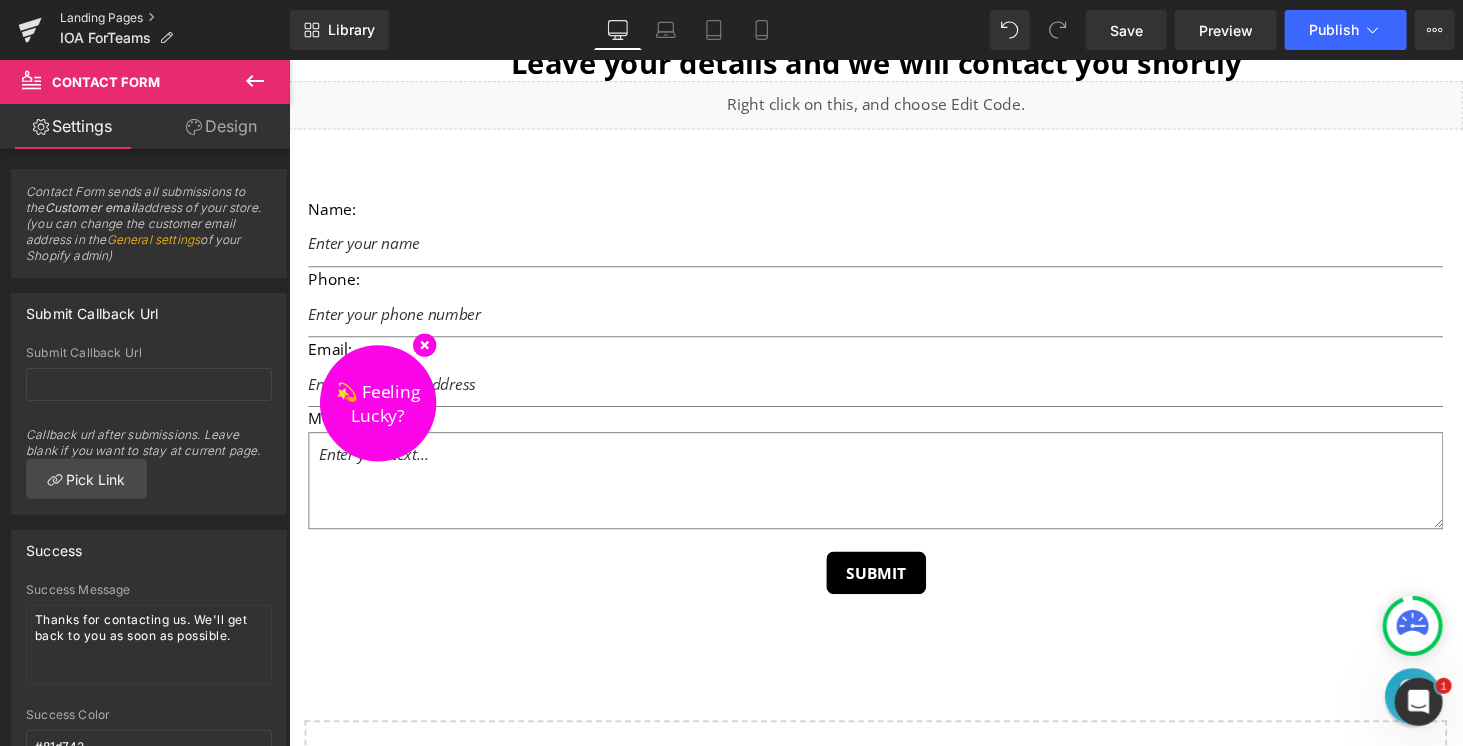 click on "Landing Pages" at bounding box center (175, 18) 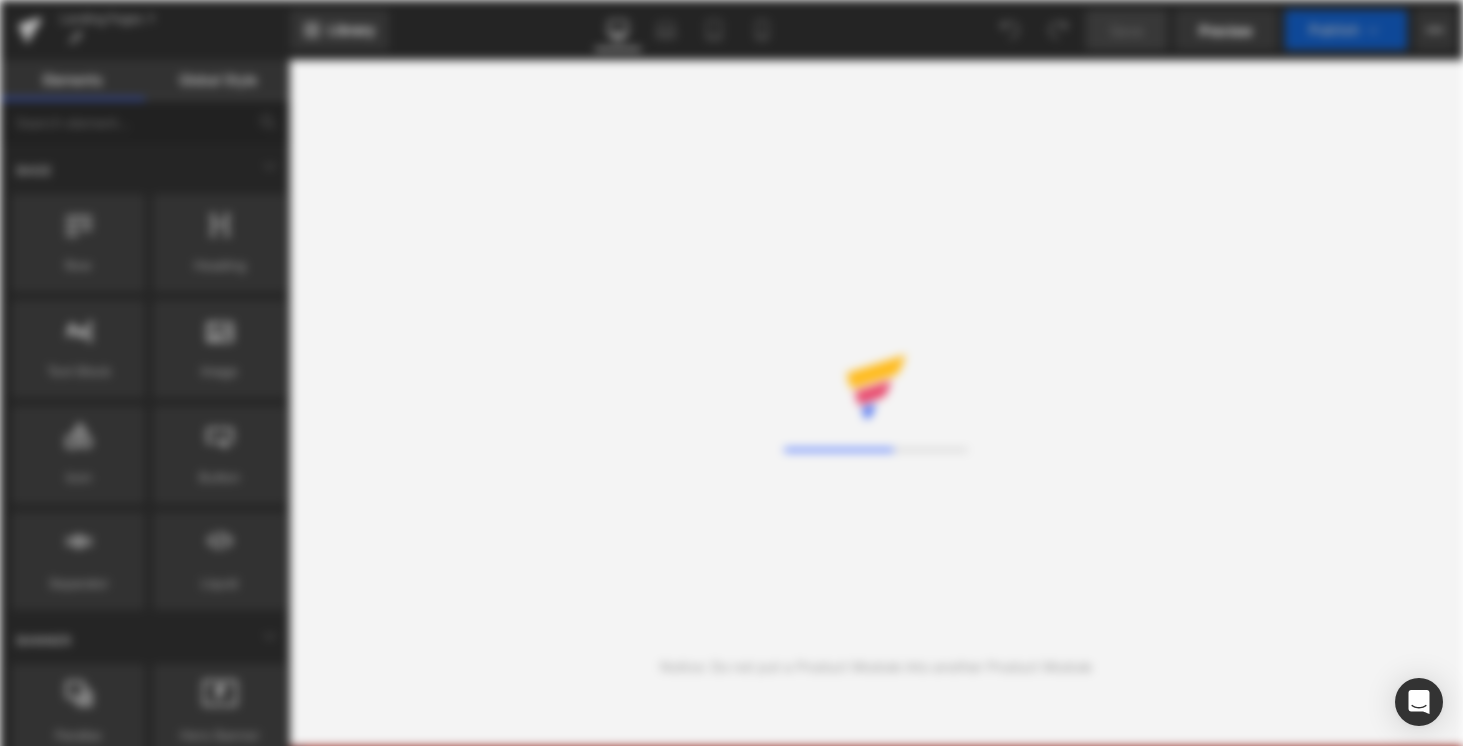 scroll, scrollTop: 0, scrollLeft: 0, axis: both 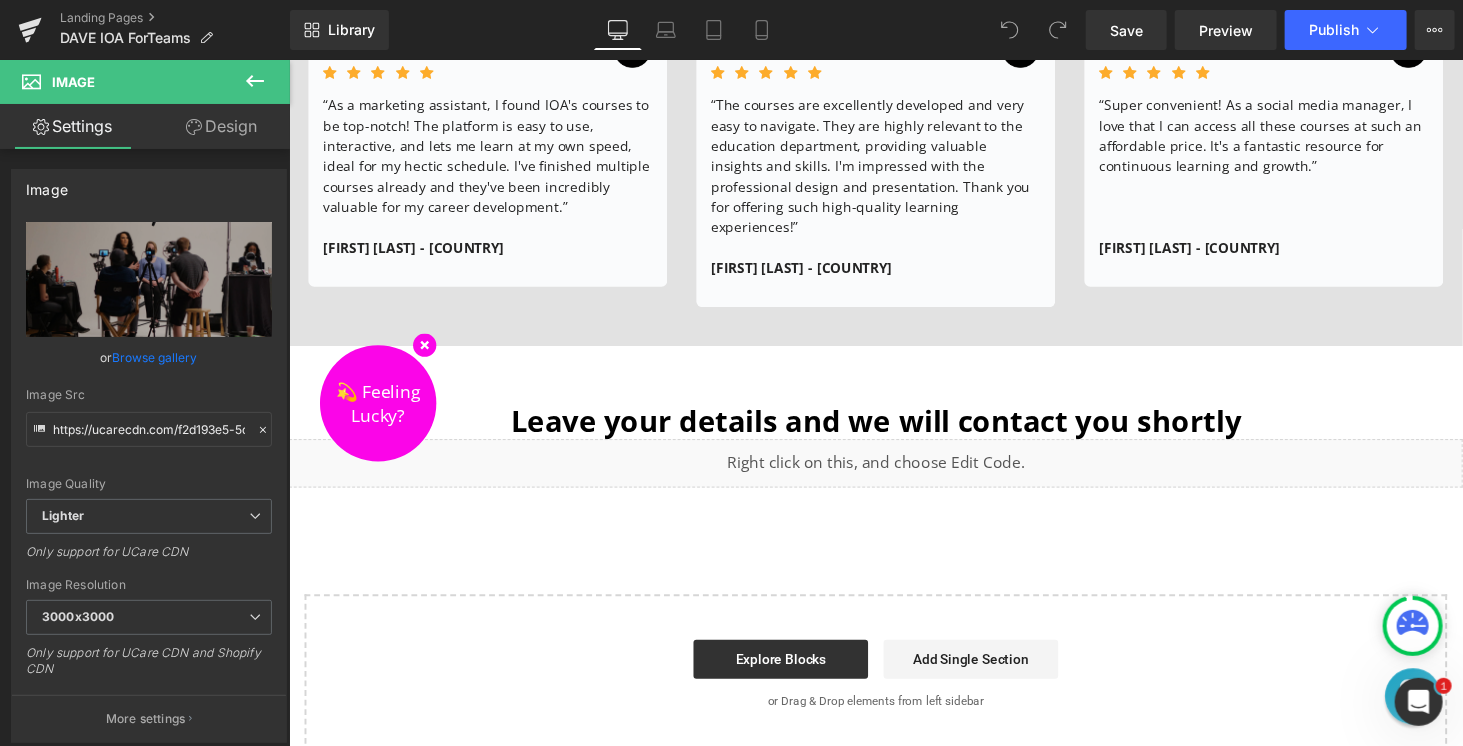 click on "Liquid" at bounding box center [893, 475] 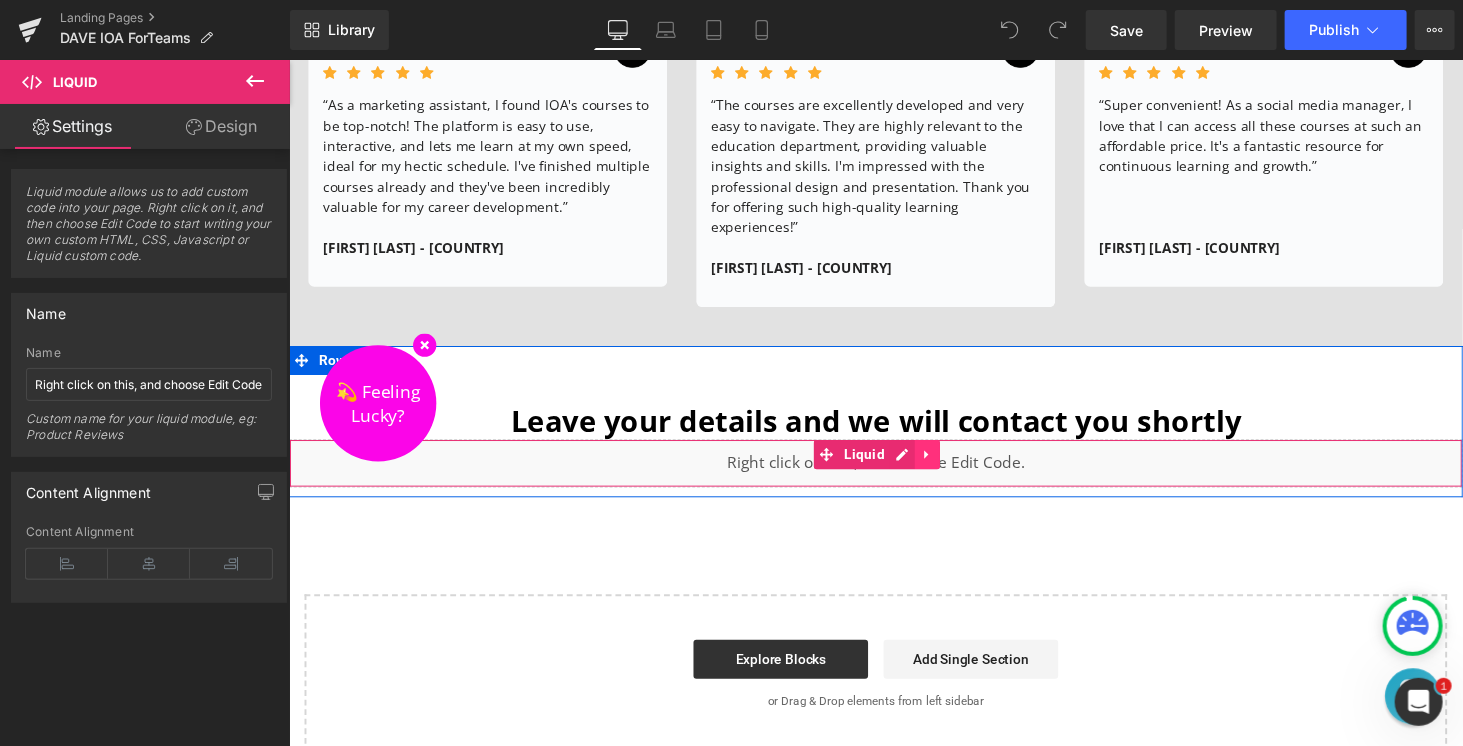 click 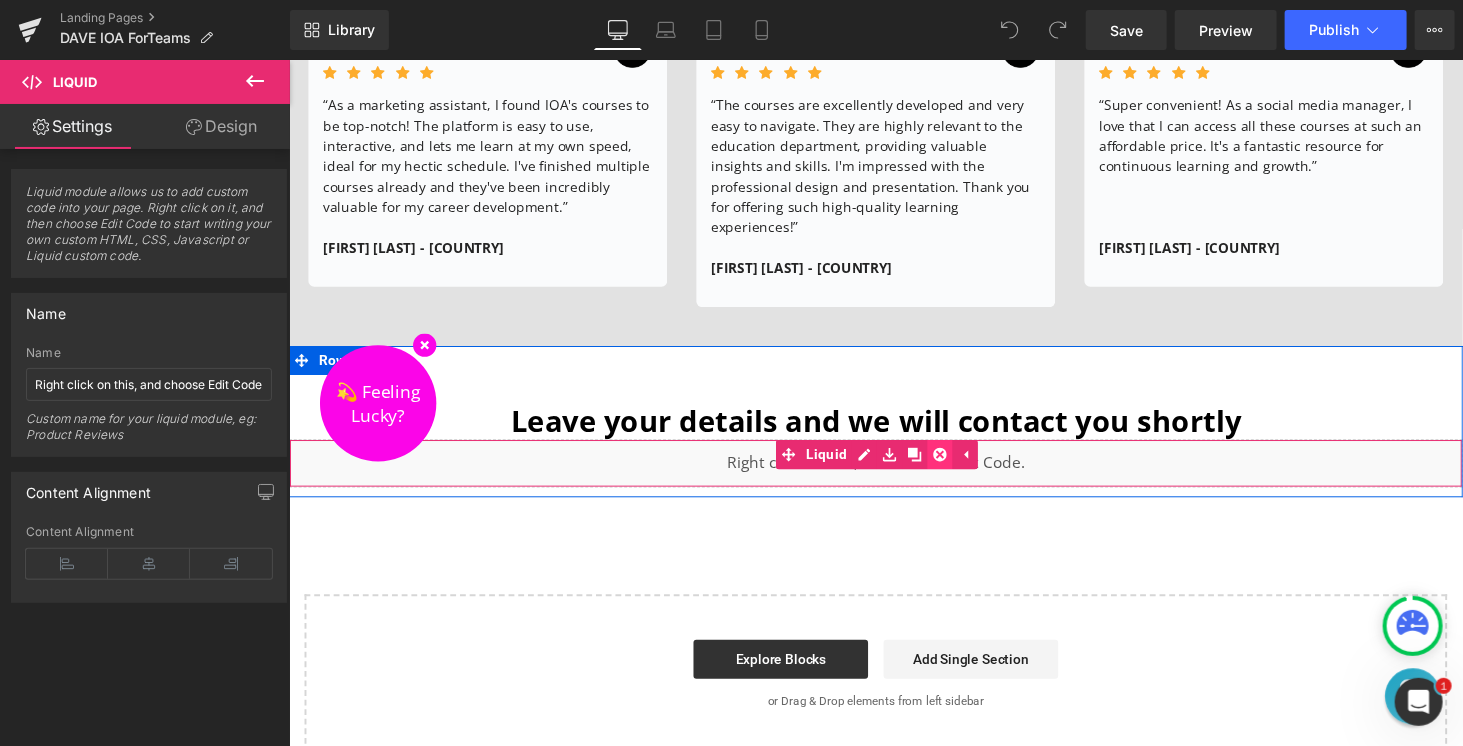 click 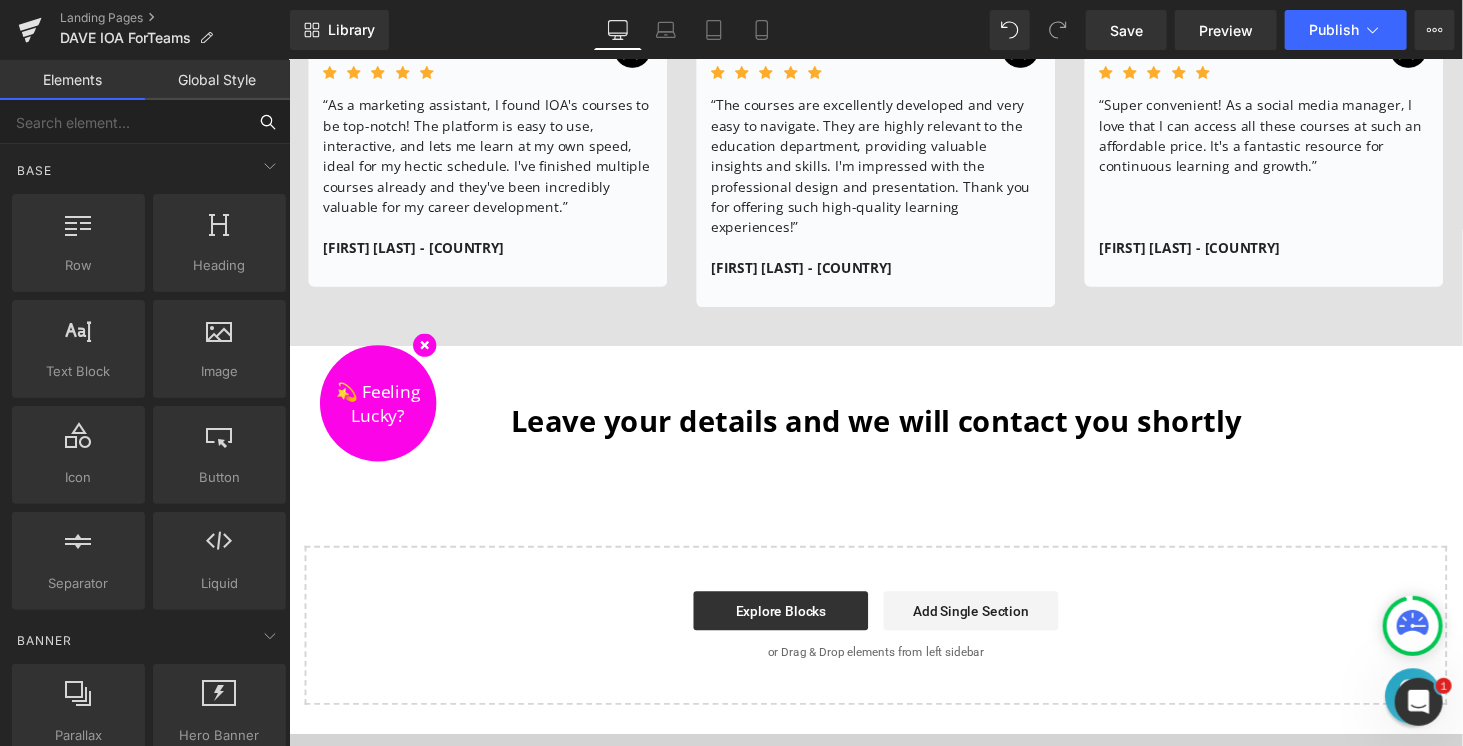 click at bounding box center [123, 122] 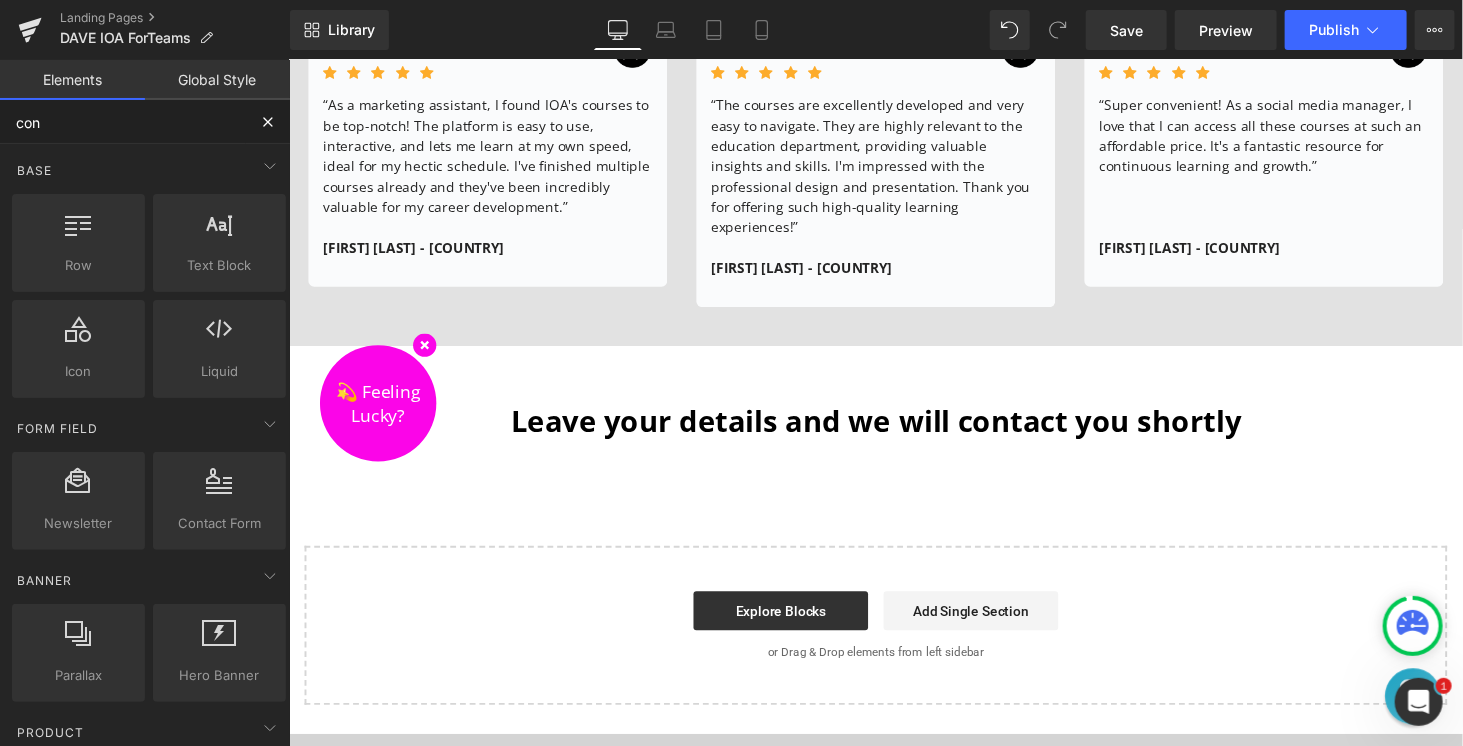 type on "cont" 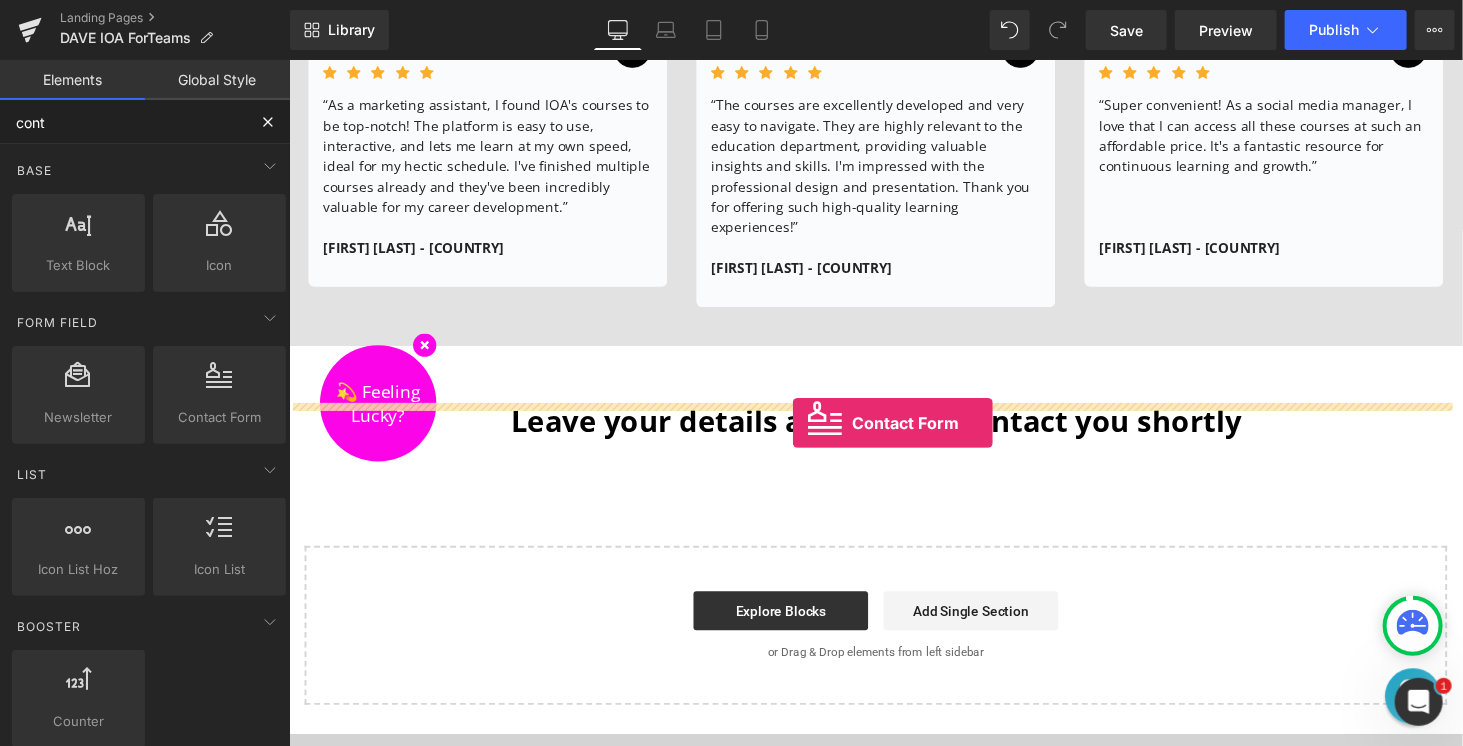 drag, startPoint x: 493, startPoint y: 458, endPoint x: 807, endPoint y: 433, distance: 314.99365 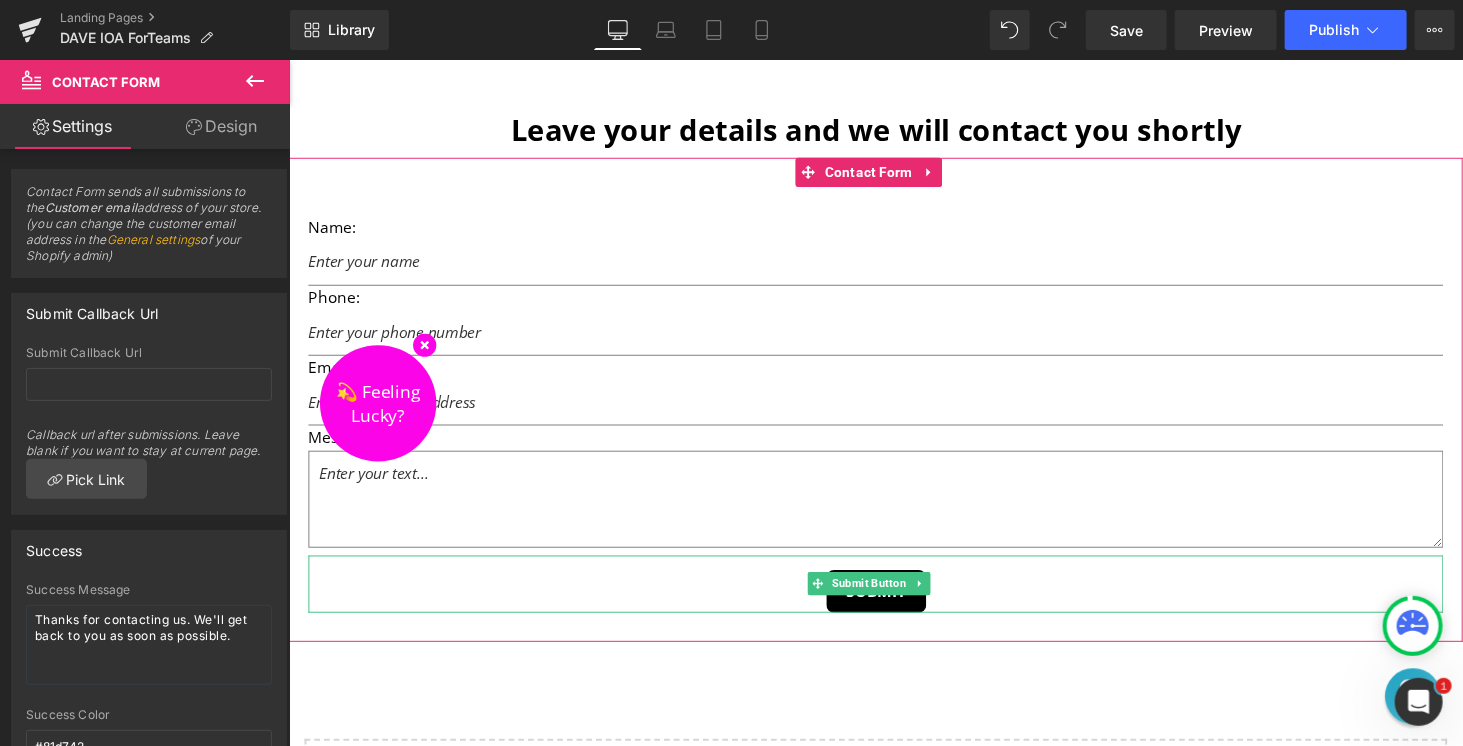scroll, scrollTop: 3069, scrollLeft: 0, axis: vertical 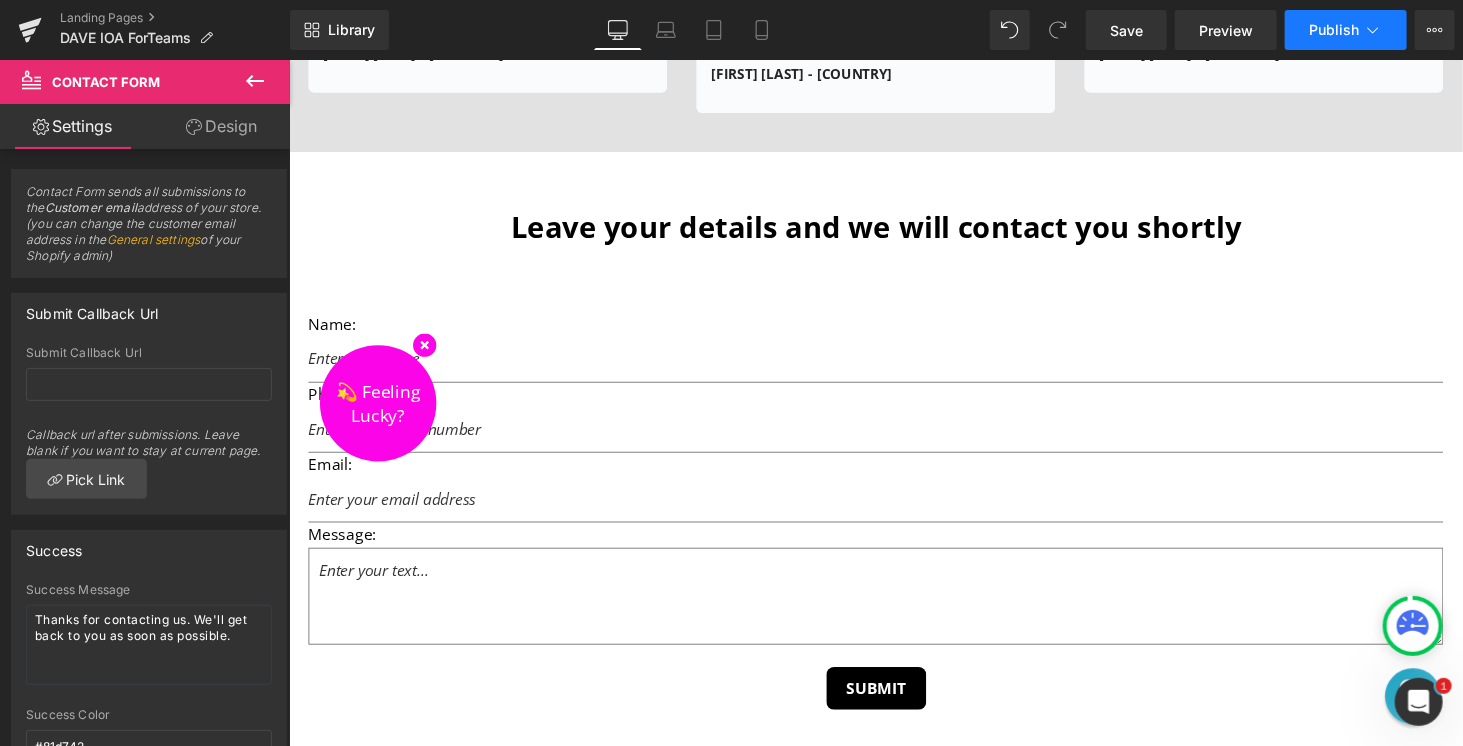 click on "Publish" at bounding box center (1334, 30) 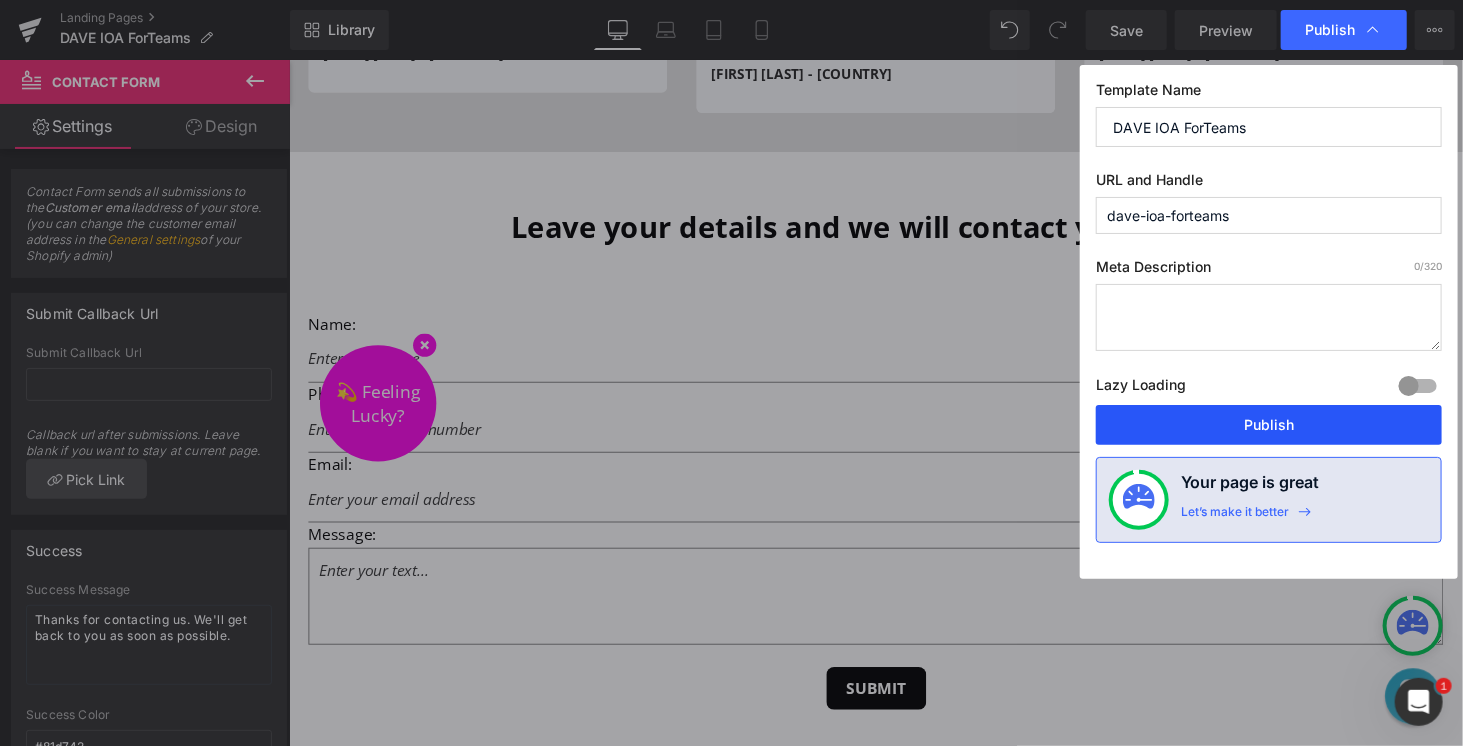 drag, startPoint x: 1262, startPoint y: 418, endPoint x: 507, endPoint y: 249, distance: 773.6834 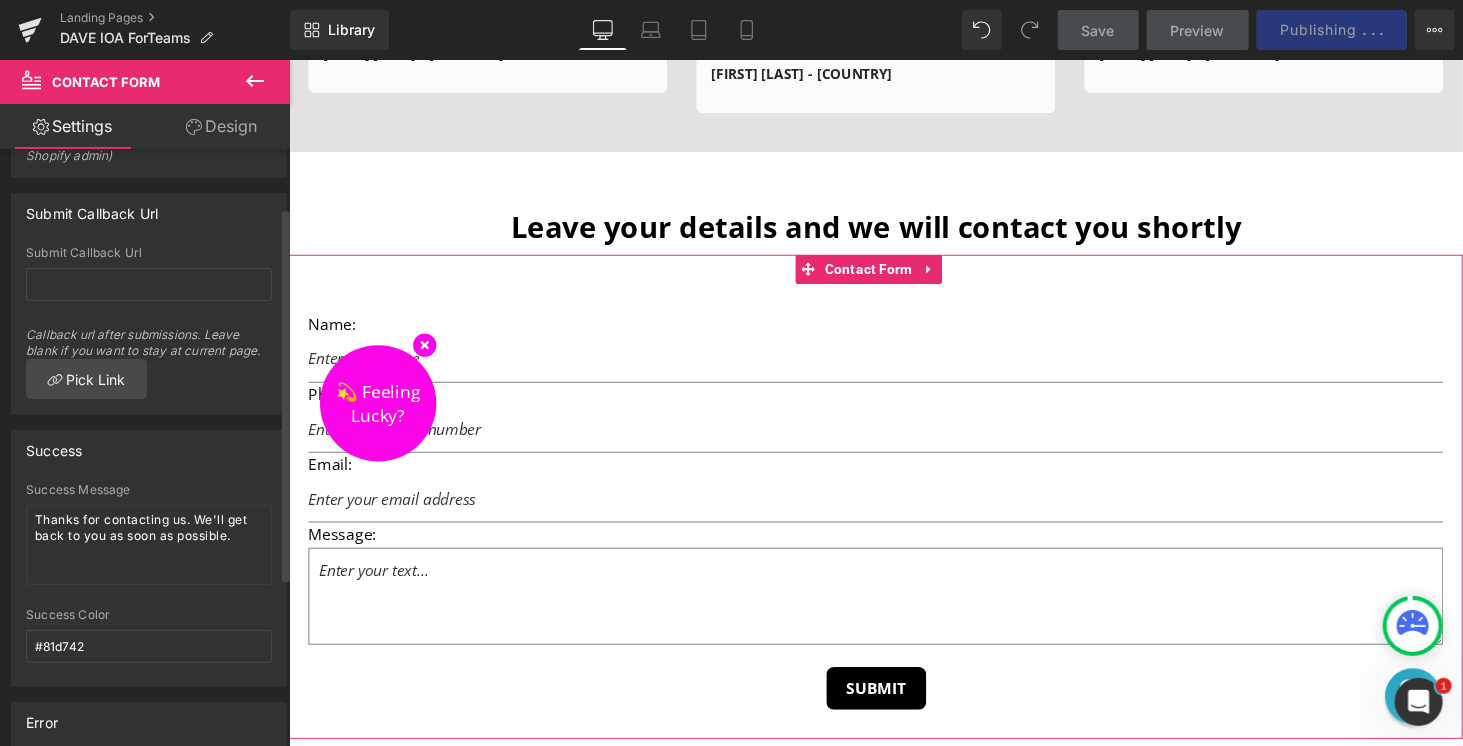scroll, scrollTop: 0, scrollLeft: 0, axis: both 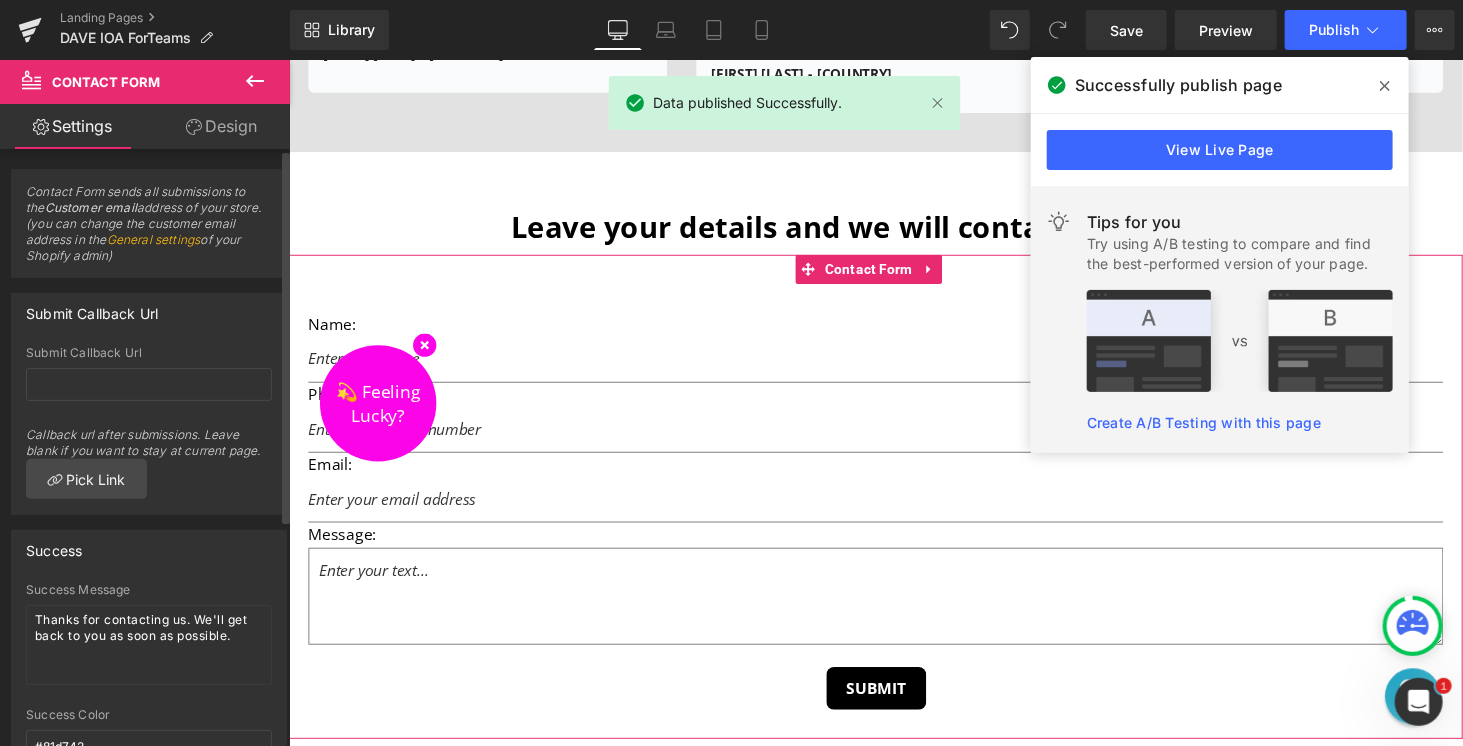 click on "General settings" at bounding box center [154, 239] 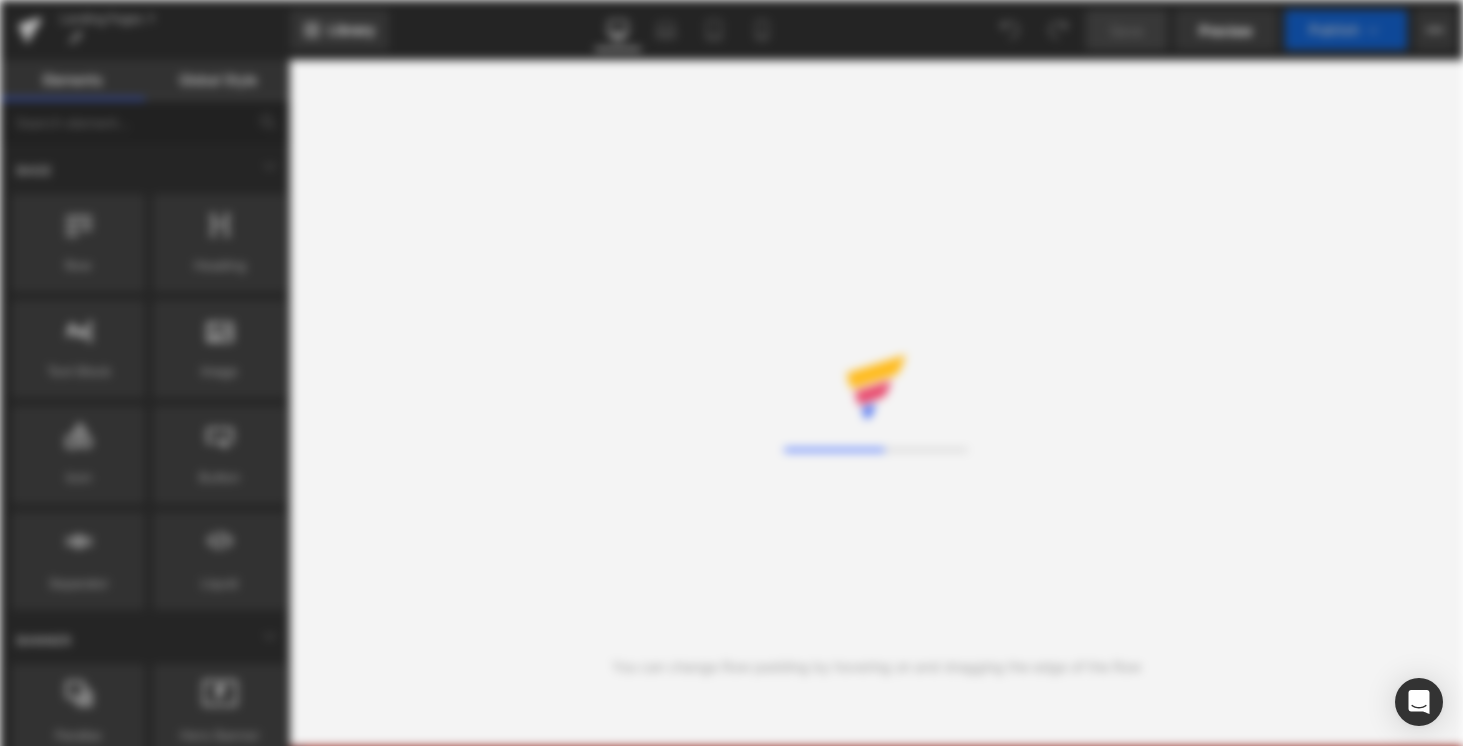 scroll, scrollTop: 0, scrollLeft: 0, axis: both 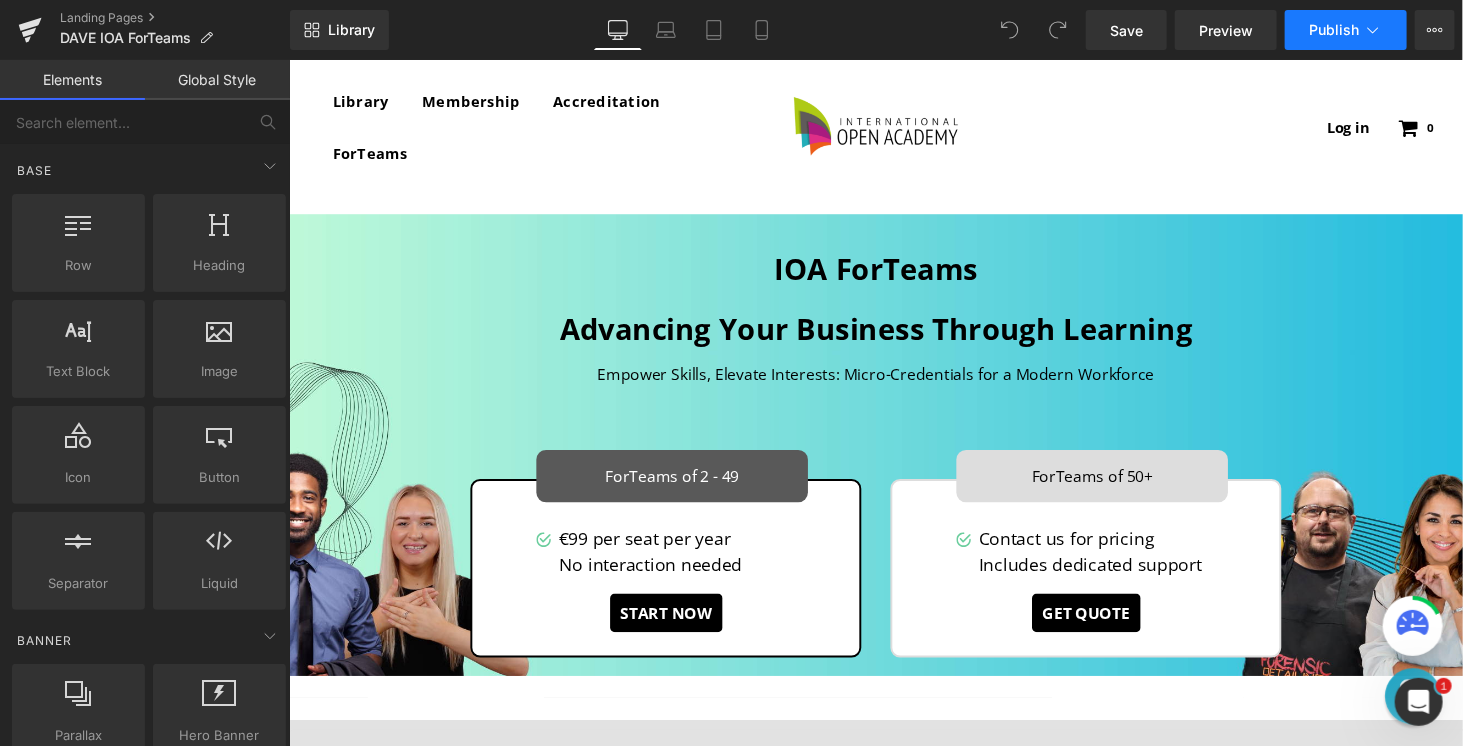 click 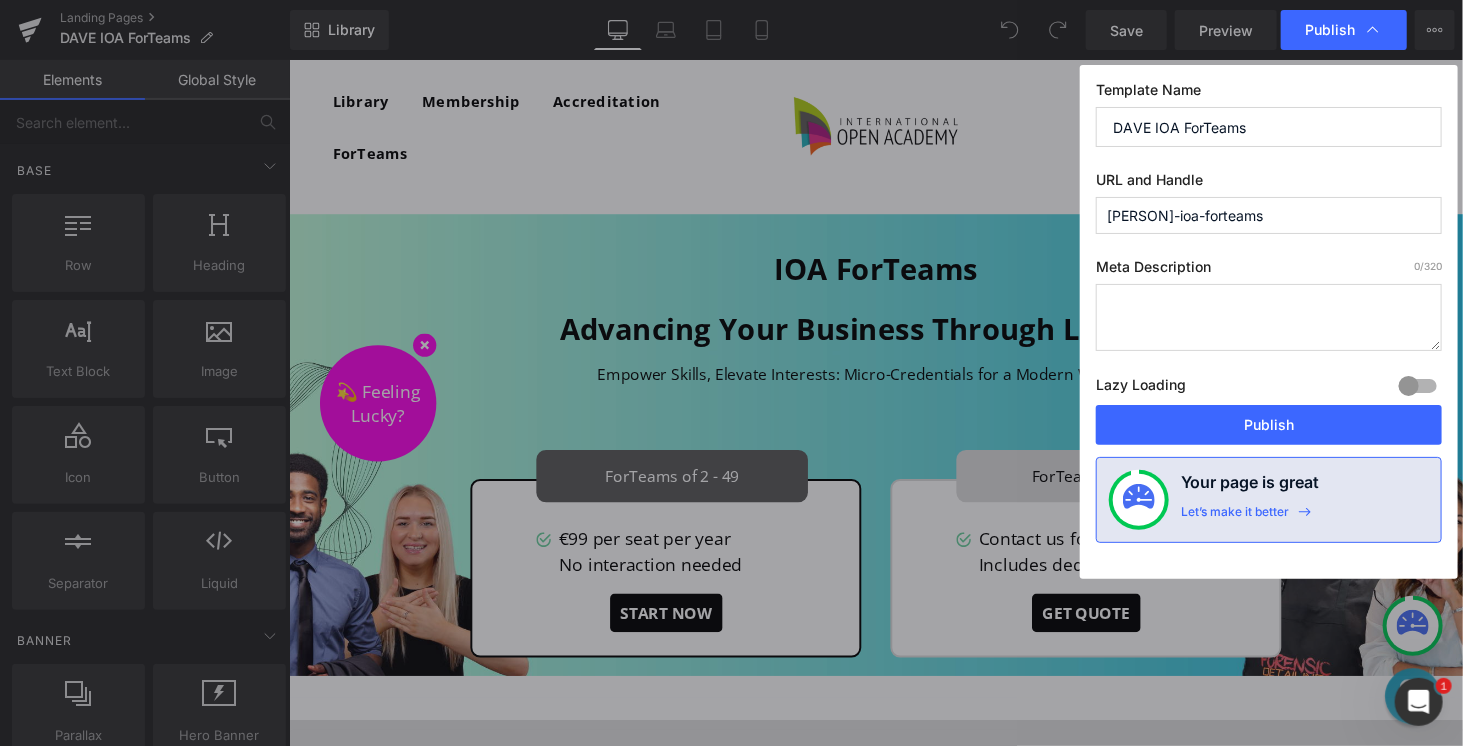 drag, startPoint x: 1278, startPoint y: 214, endPoint x: 889, endPoint y: 213, distance: 389.00128 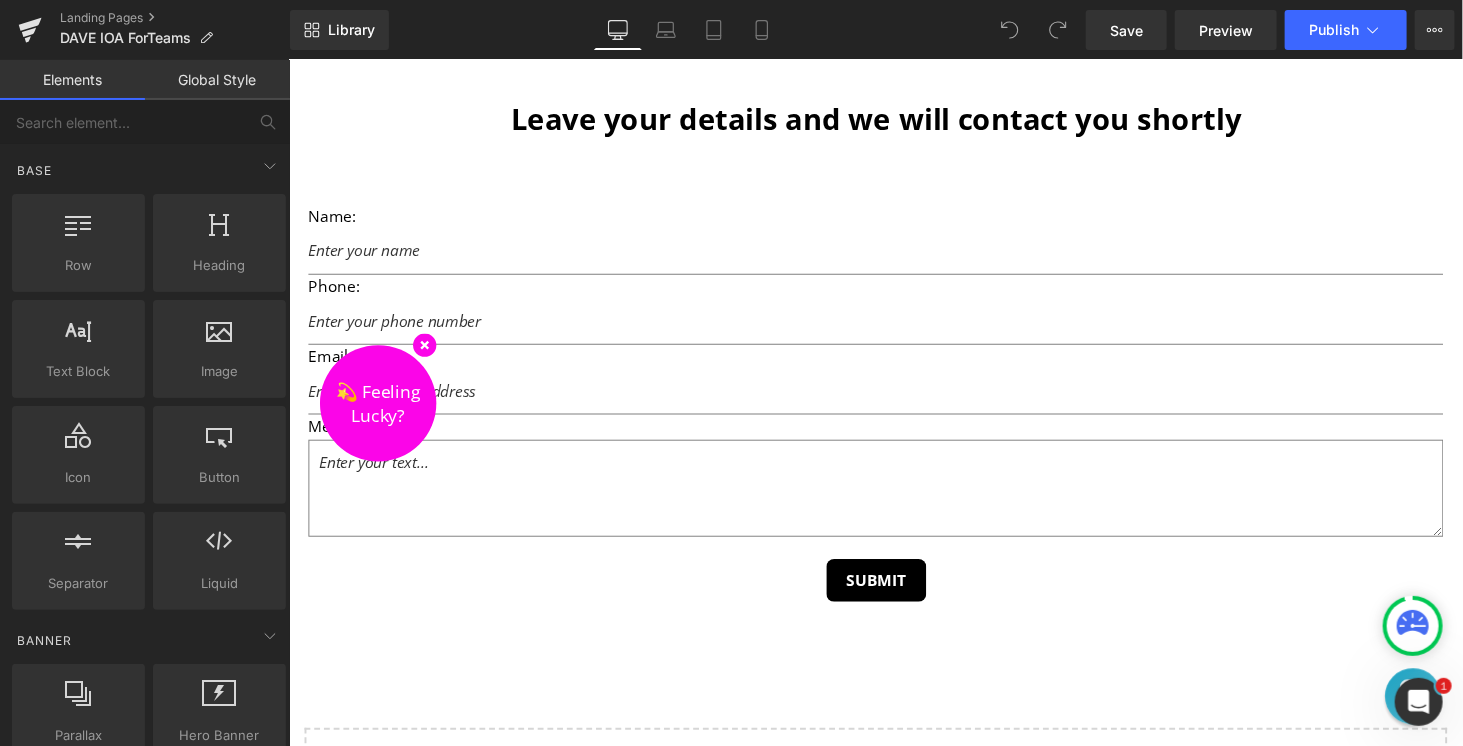 scroll, scrollTop: 3400, scrollLeft: 0, axis: vertical 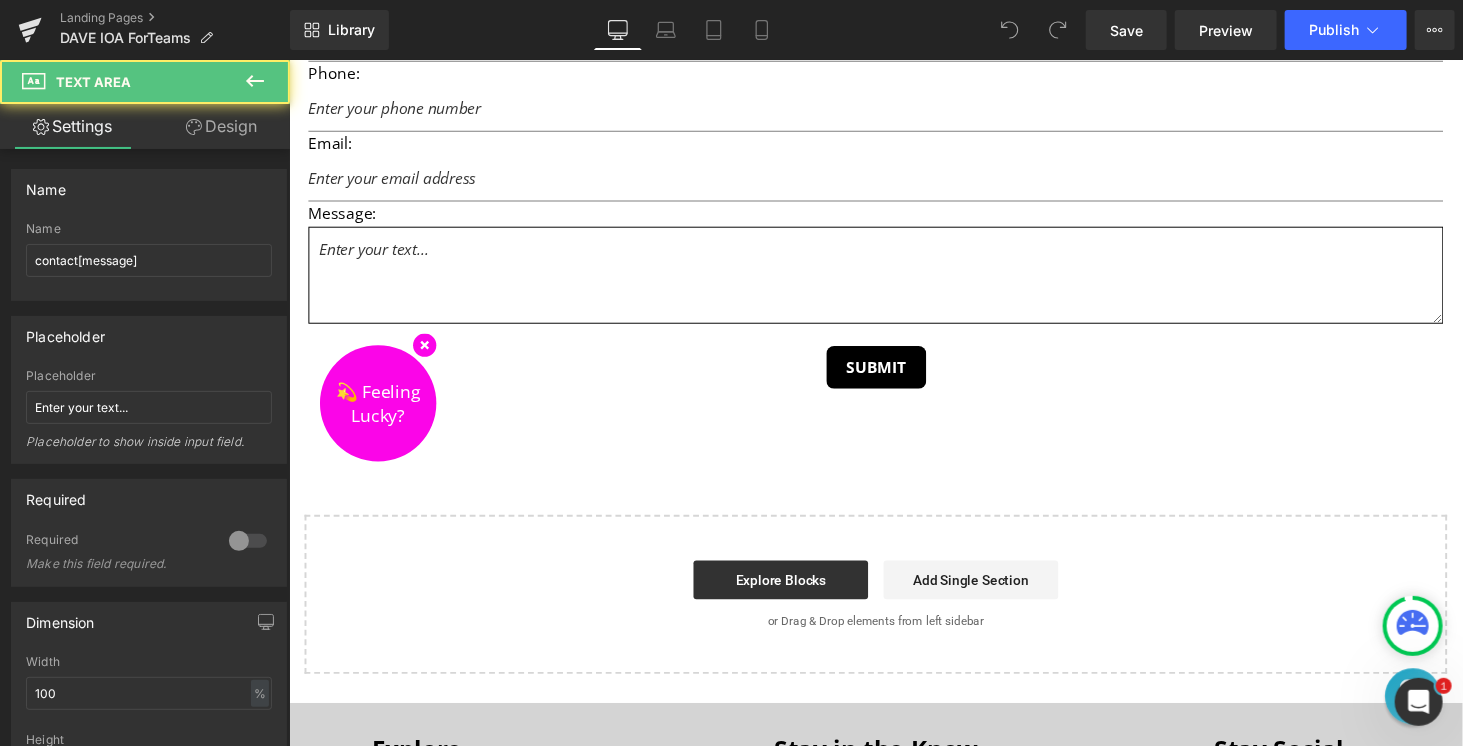 click at bounding box center [893, 281] 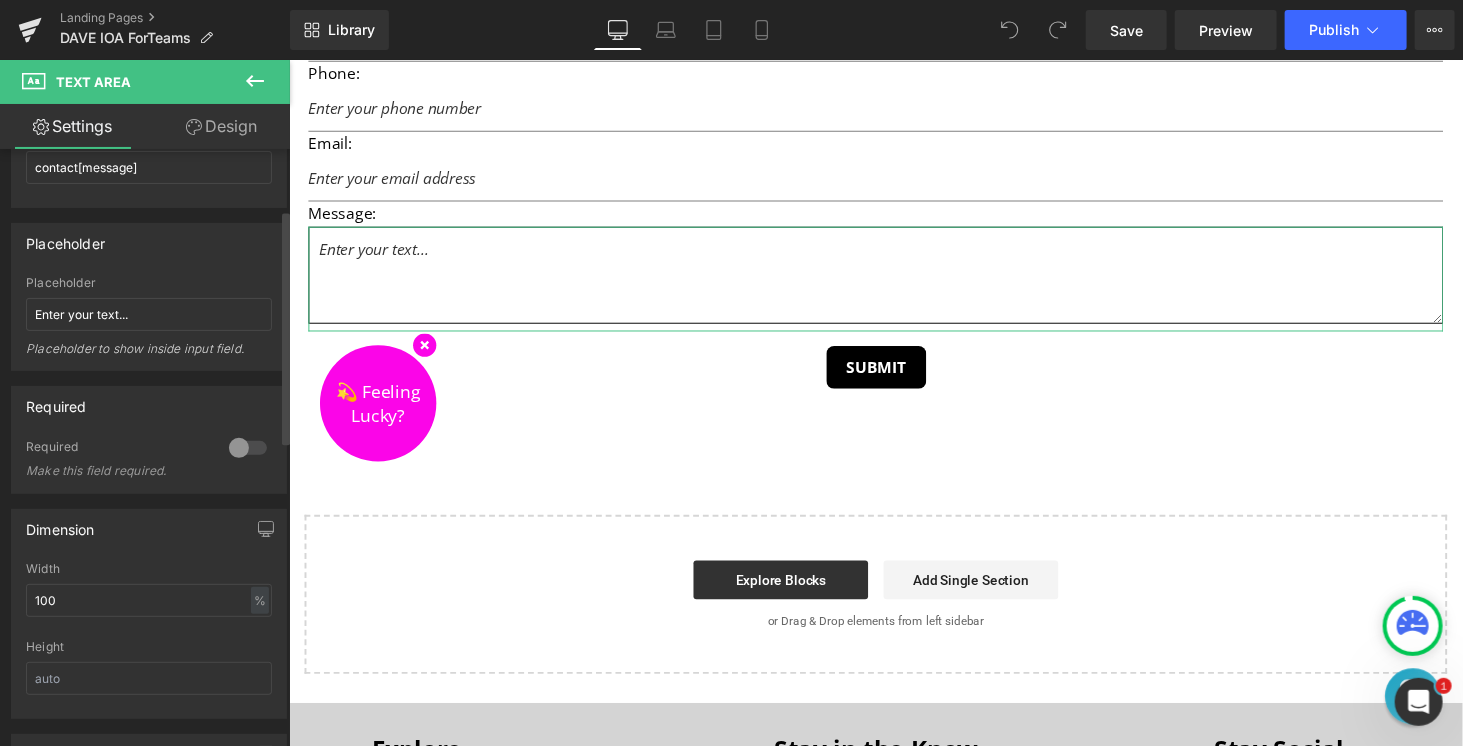 scroll, scrollTop: 0, scrollLeft: 0, axis: both 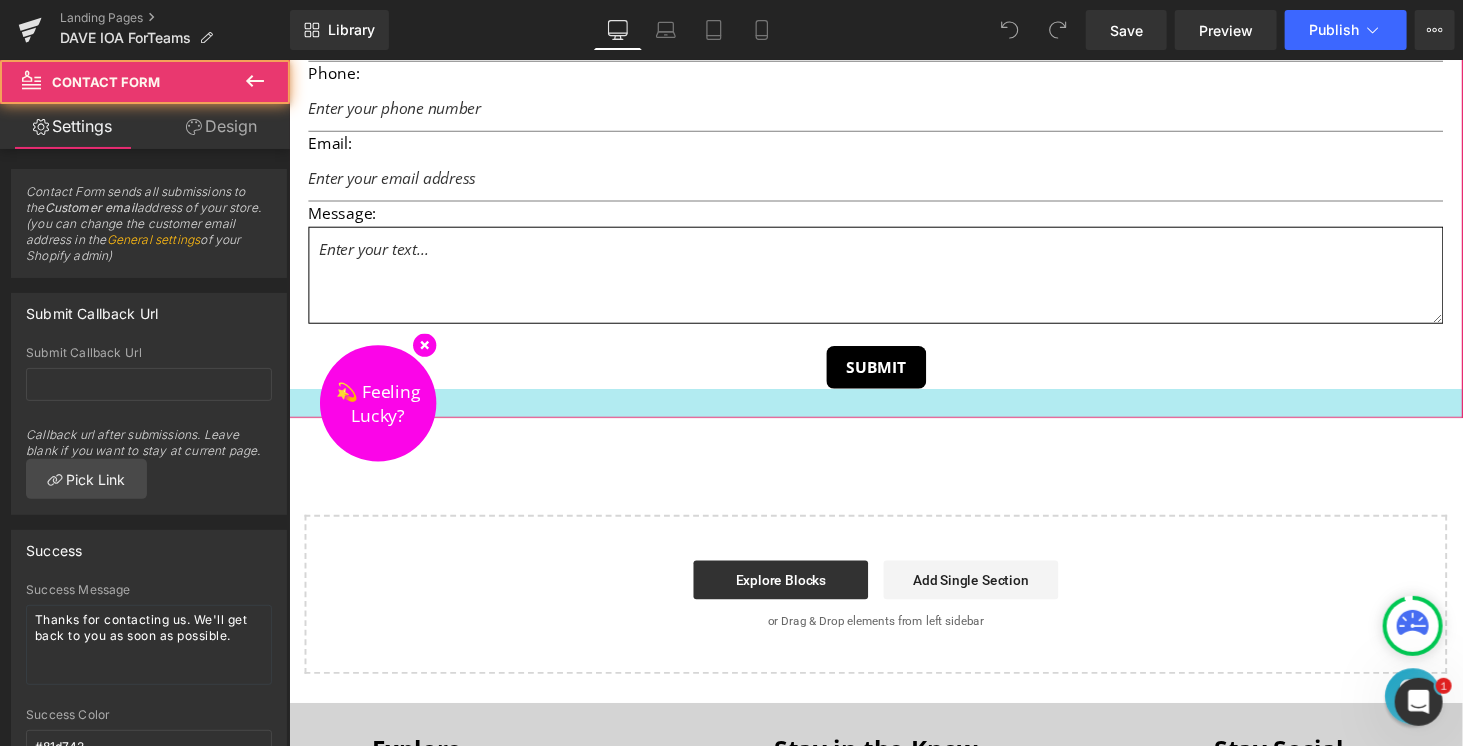 click at bounding box center (893, 413) 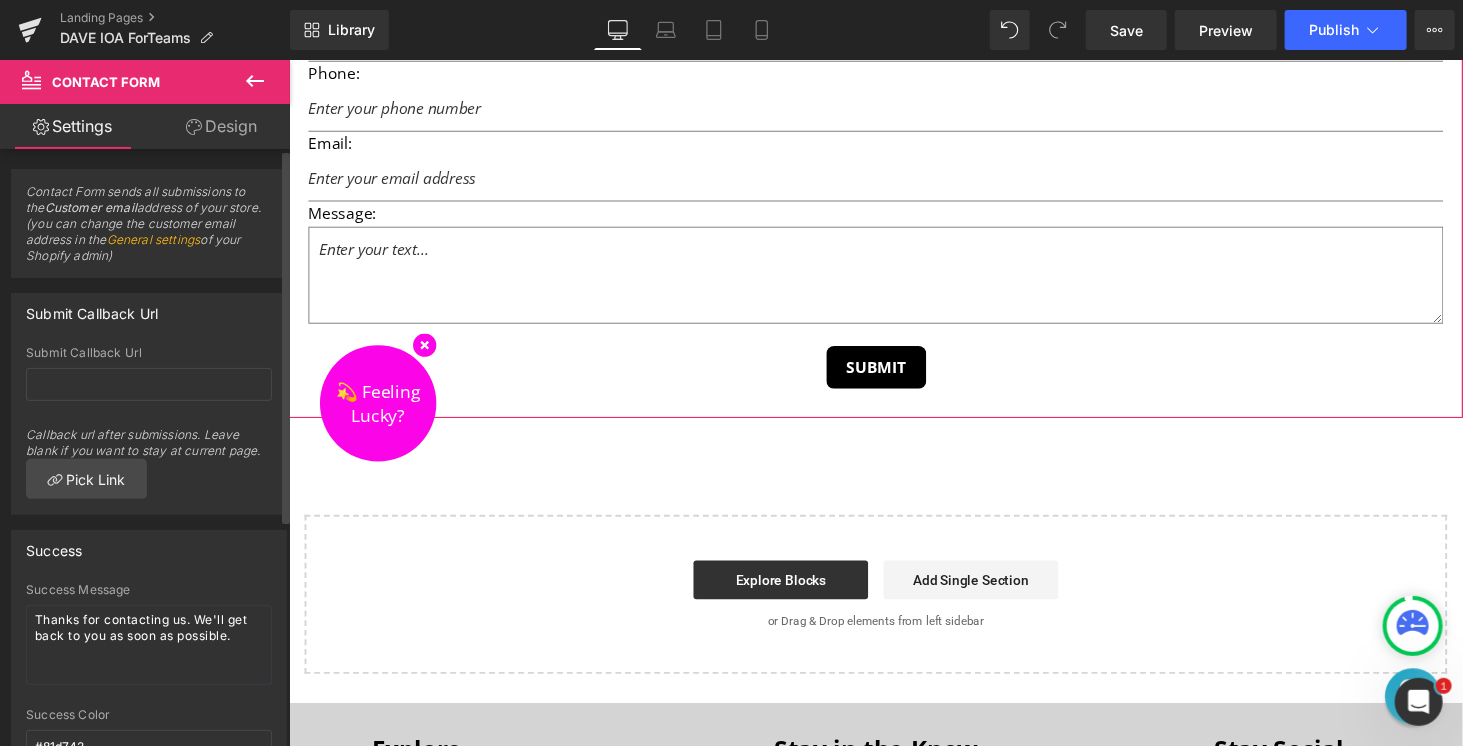click on "General settings" at bounding box center (154, 239) 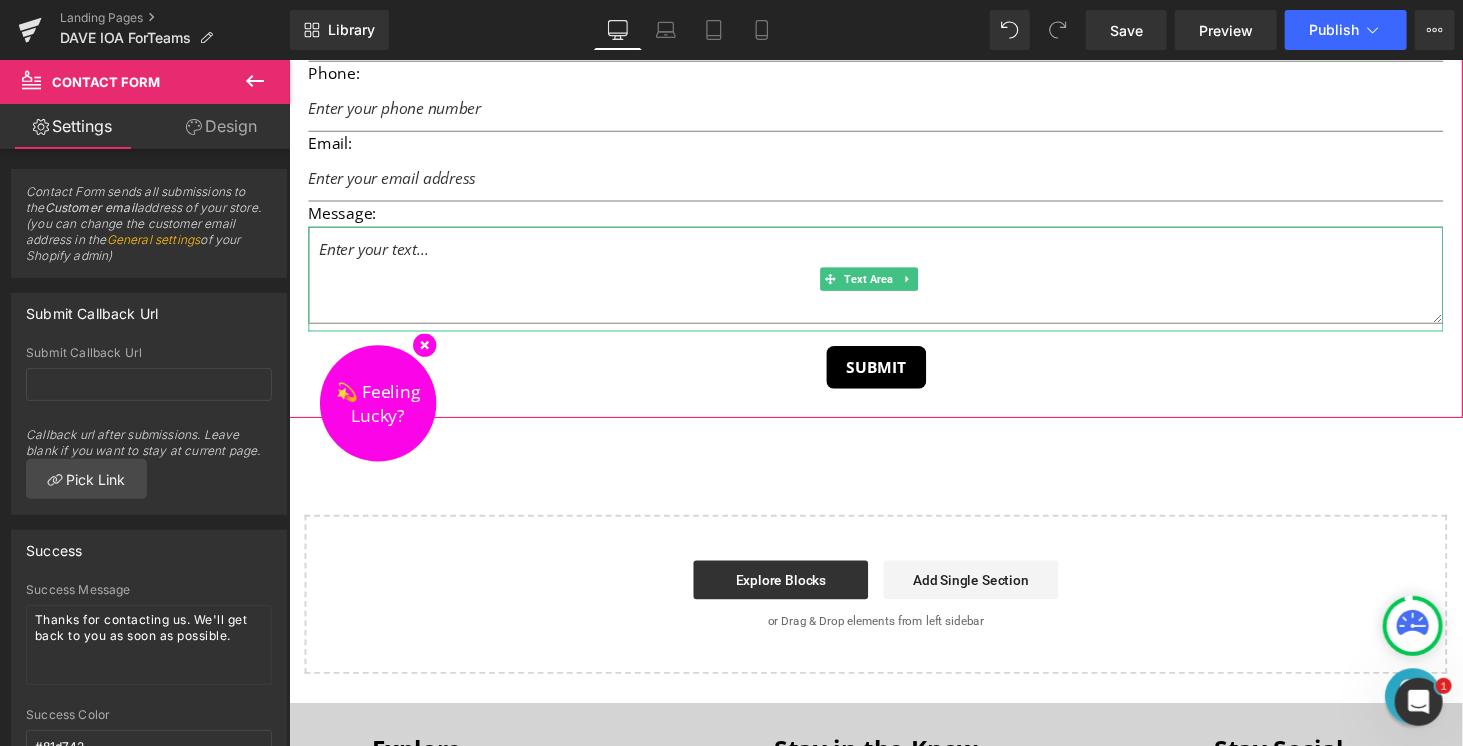 scroll, scrollTop: 3200, scrollLeft: 0, axis: vertical 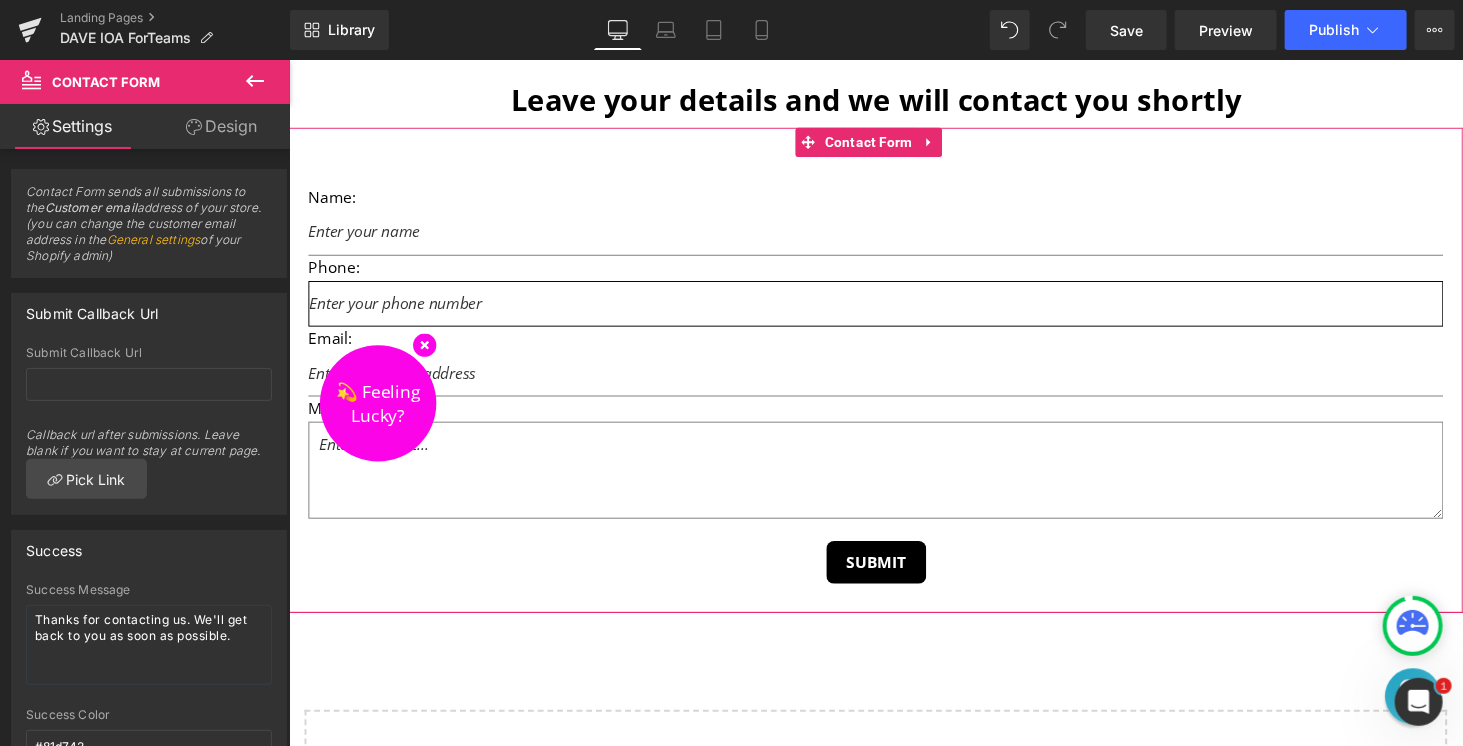 click at bounding box center [893, 311] 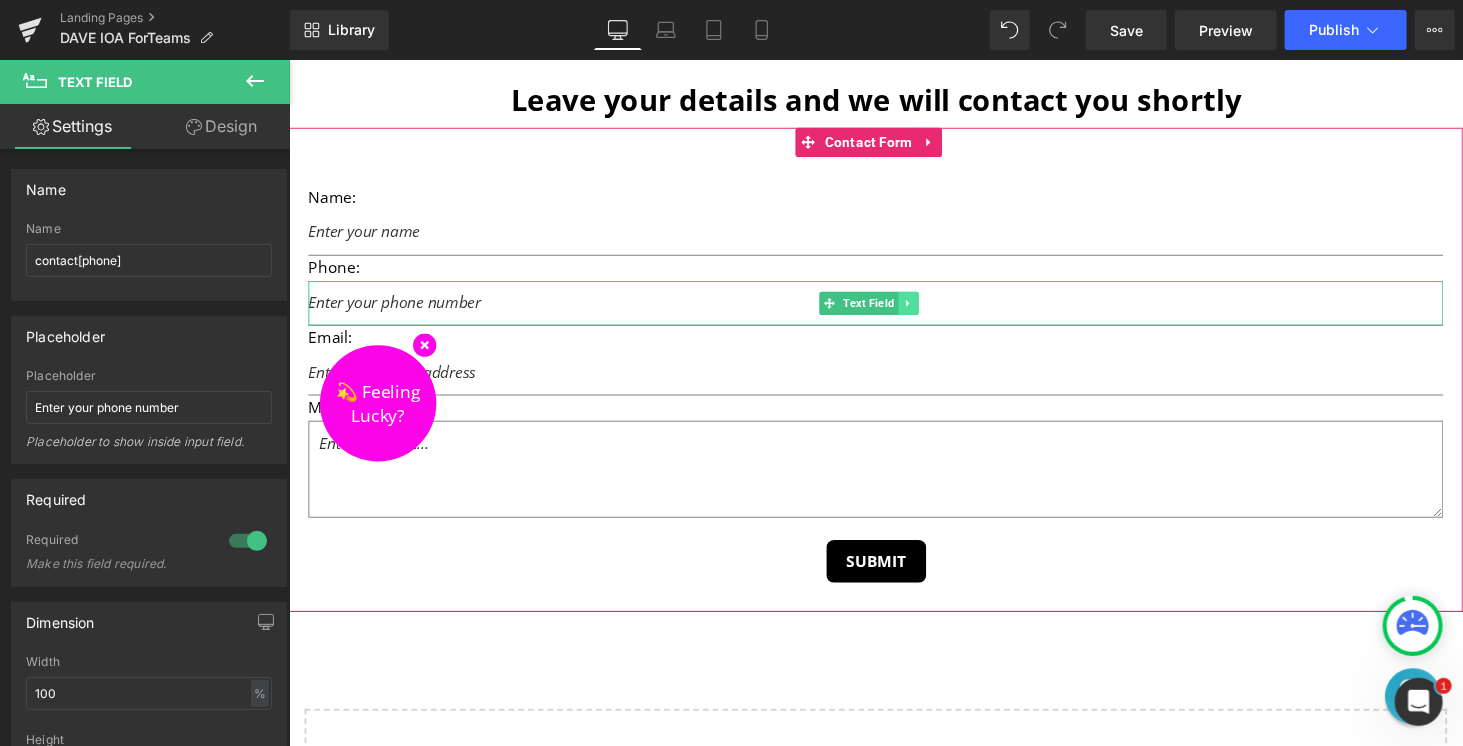 click 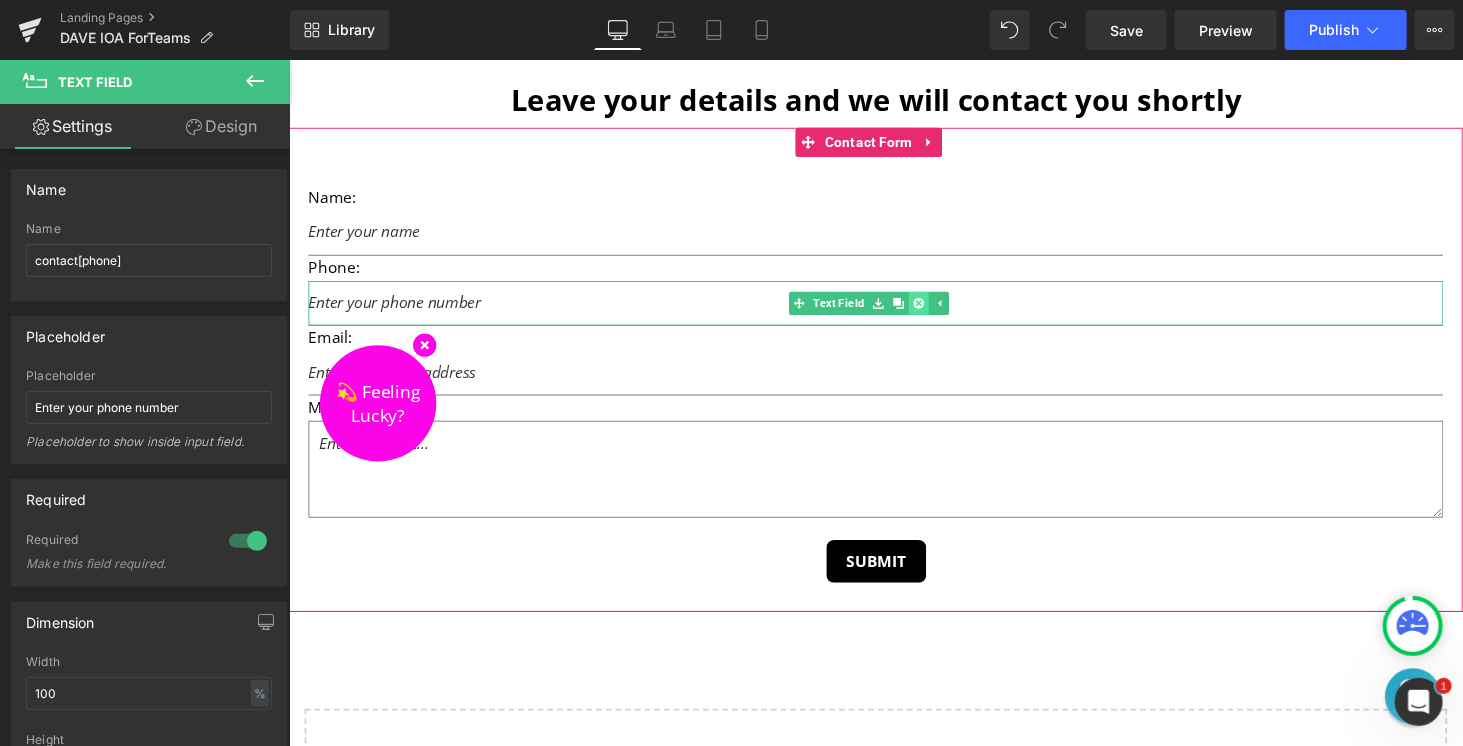 click 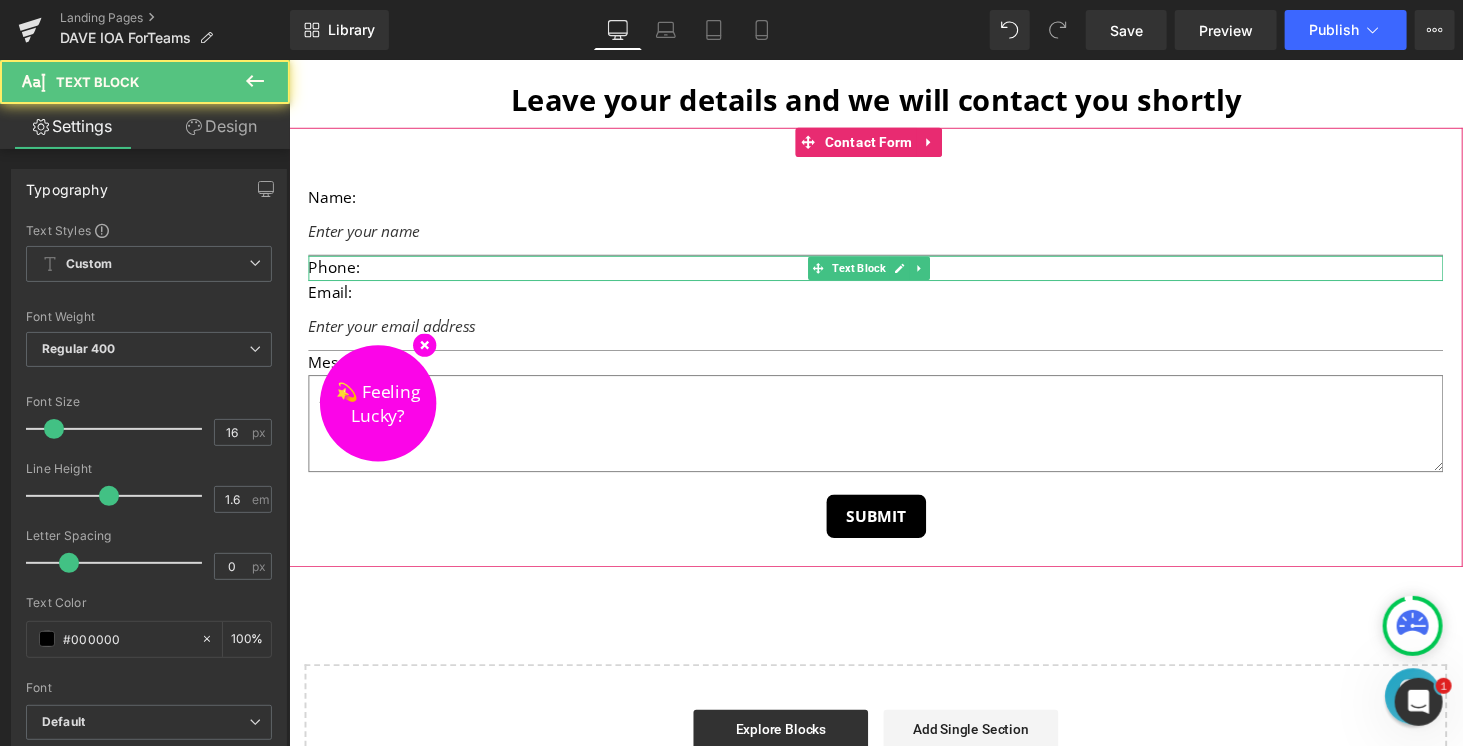 click on "Phone:" at bounding box center [893, 274] 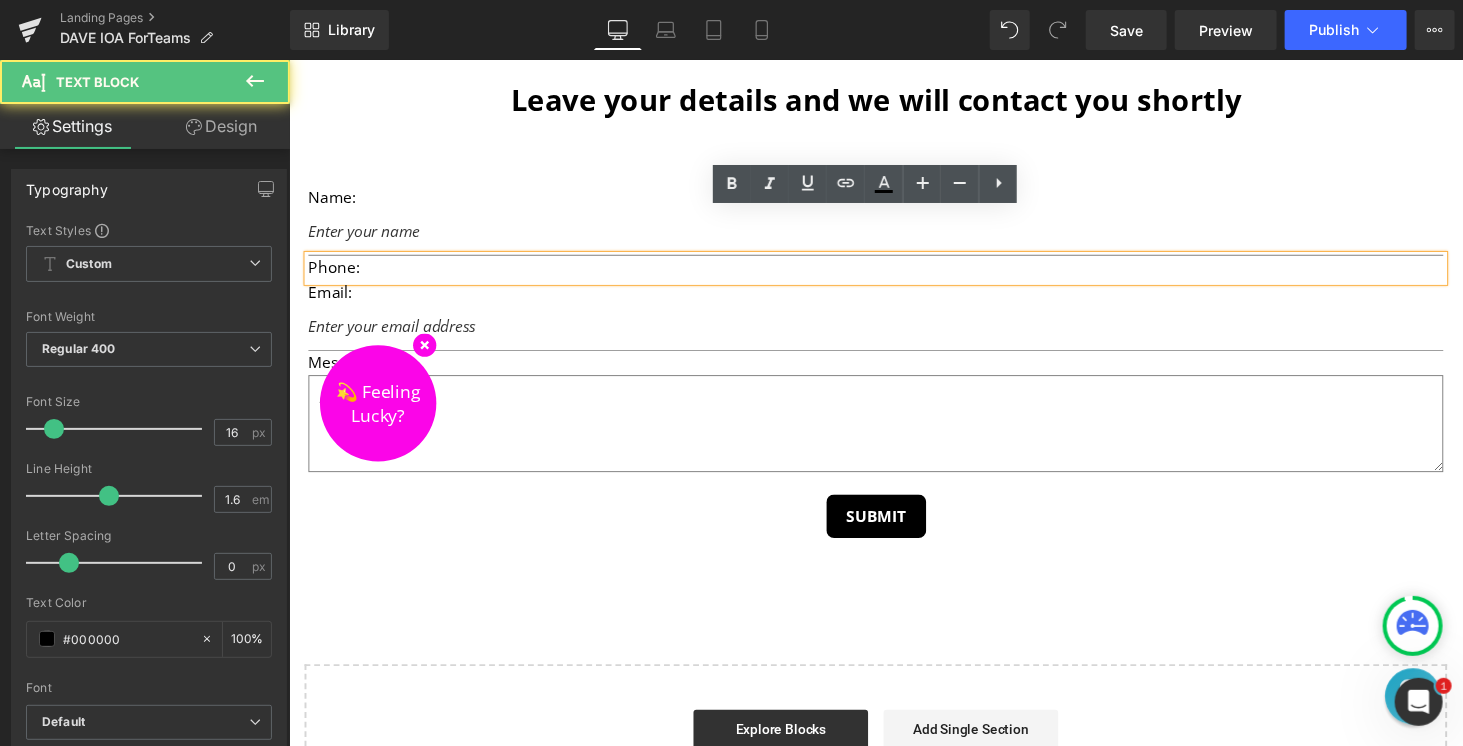click on "Phone:" at bounding box center (893, 274) 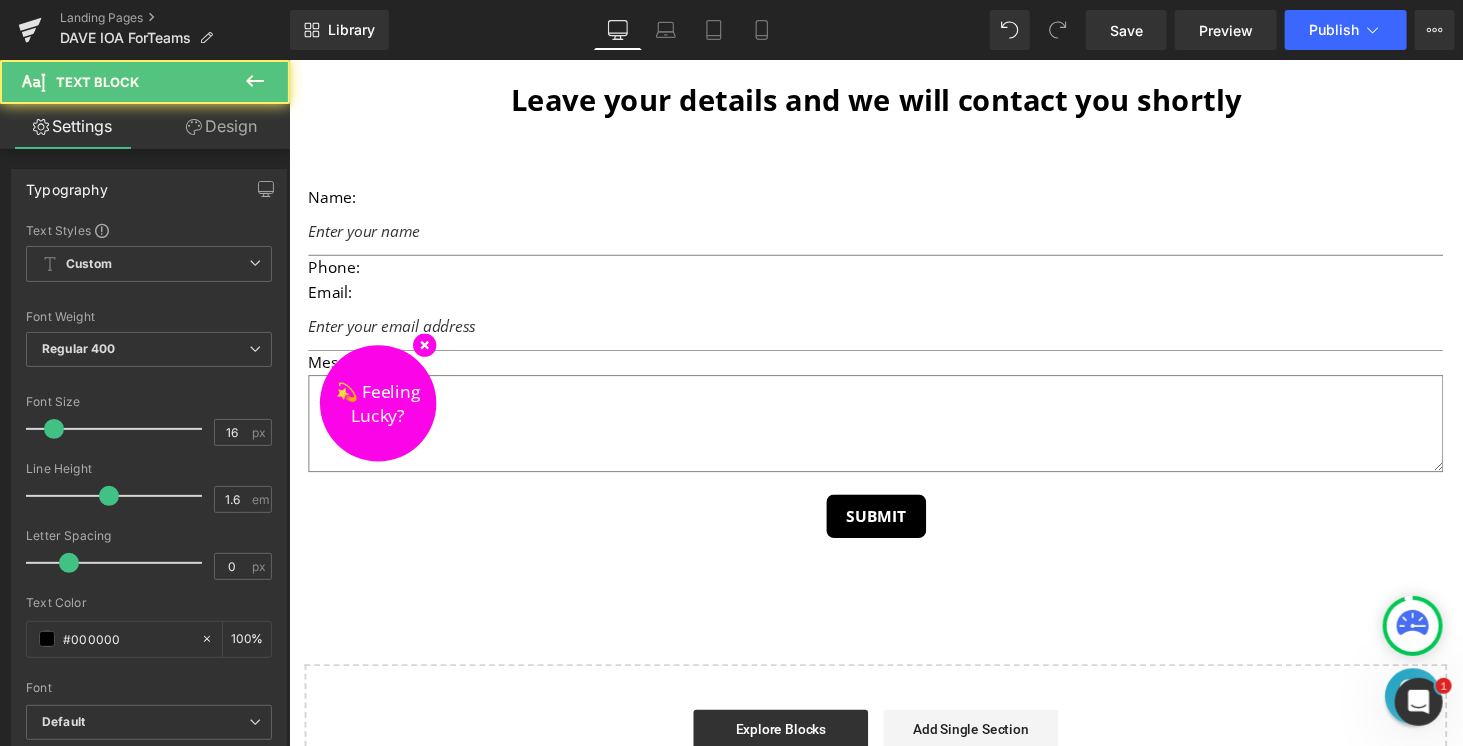 click on "Name: Text Block         Text Field         Phone: Text Block         Email: Text Block         Email Field         Message: Text Block           Text Area           Submit   Submit Button
Contact Form" at bounding box center (893, 355) 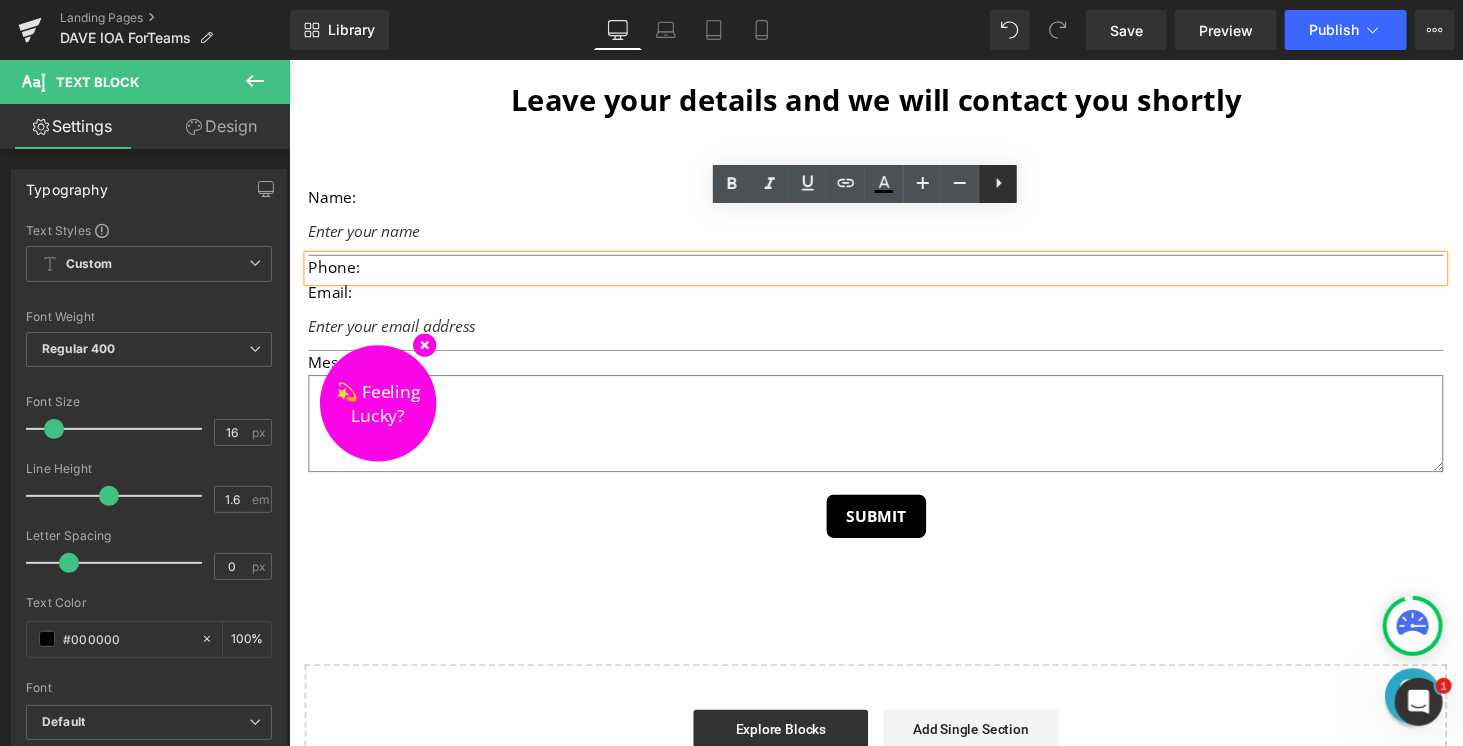 click 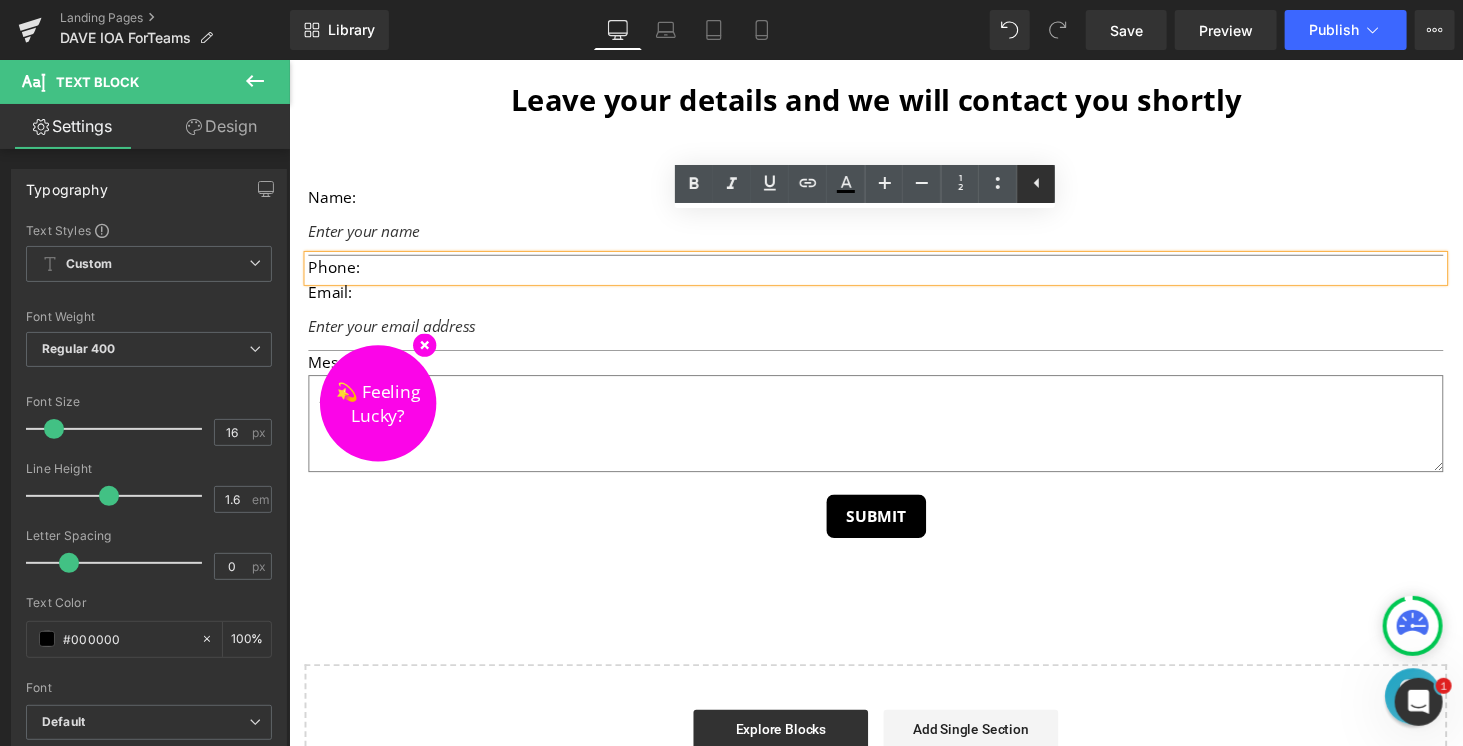 click 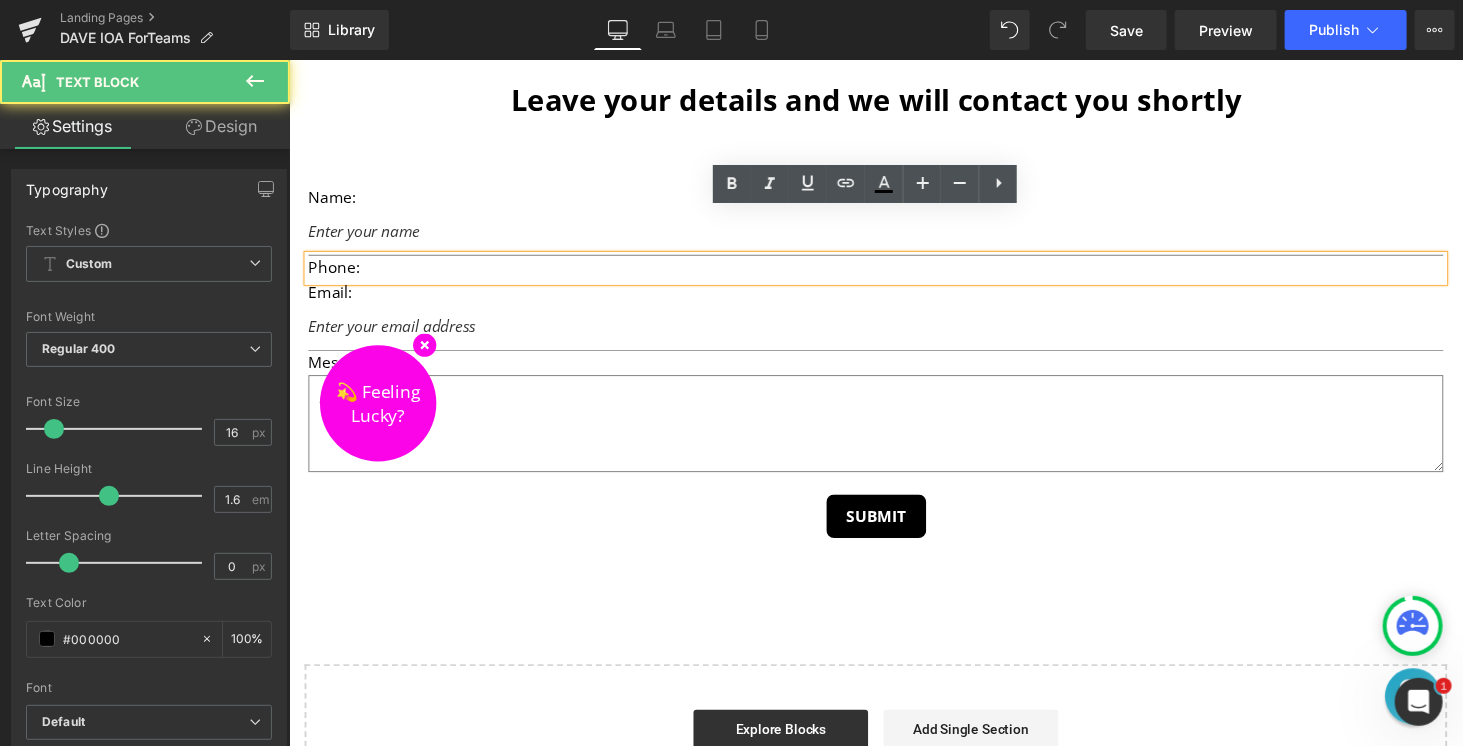 click on "Phone:" at bounding box center [893, 274] 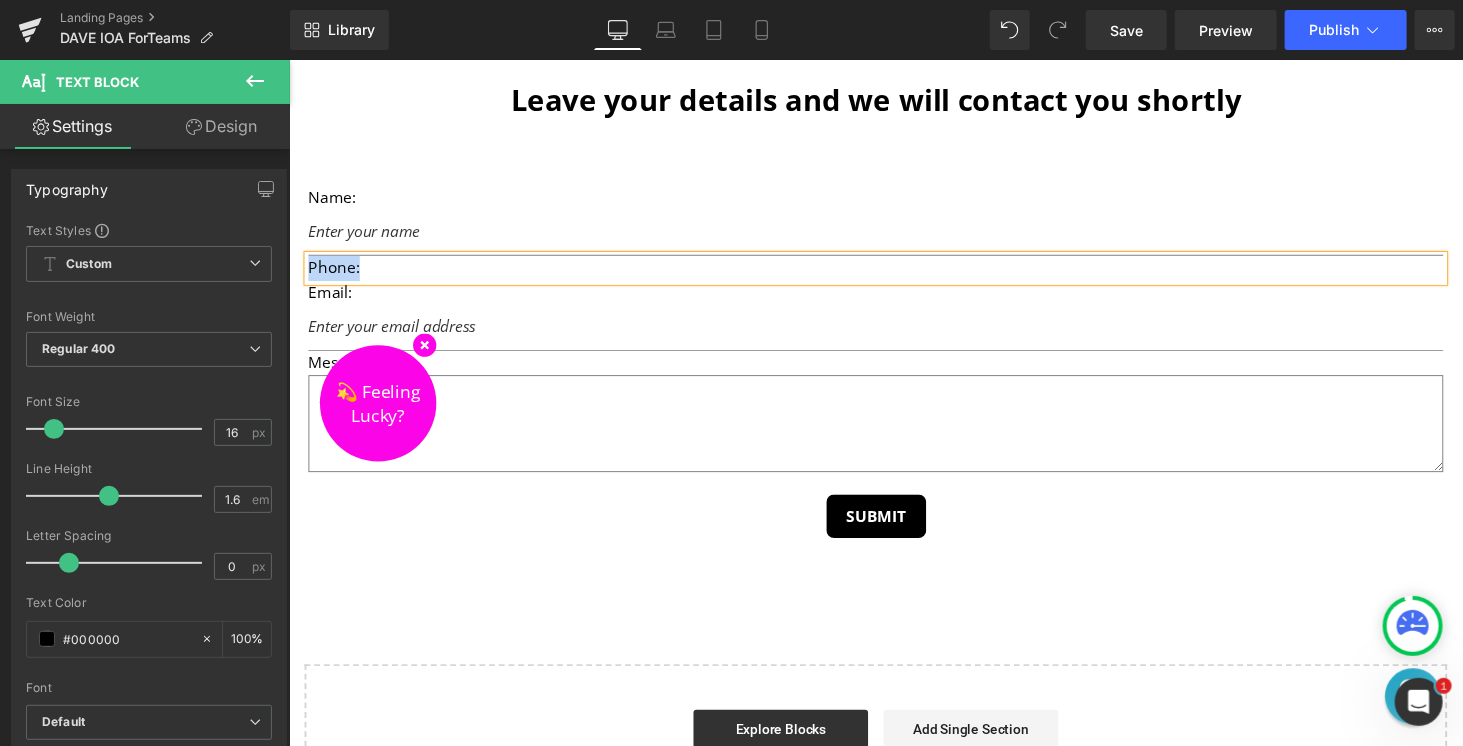 type 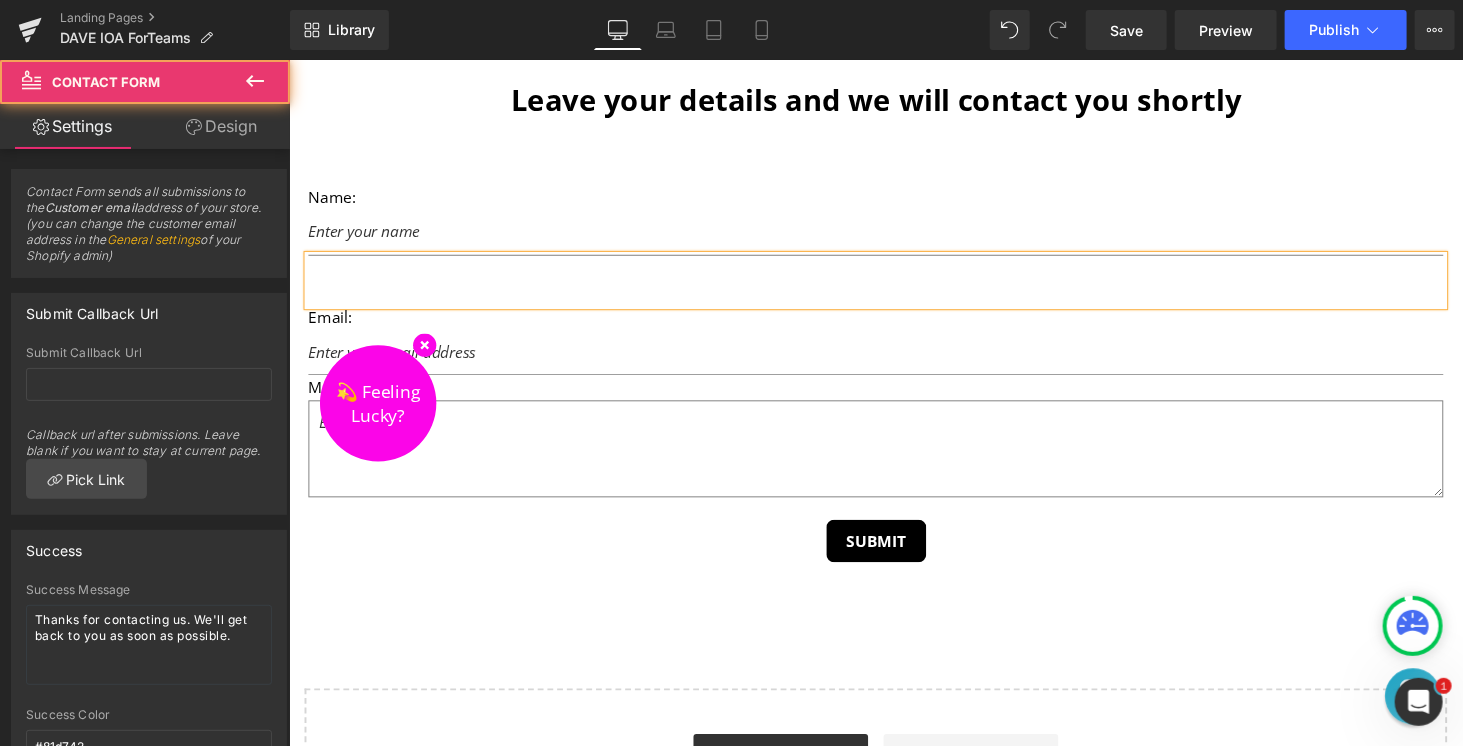 click on "Name: Text Block         Text Field         Text Block         Email: Text Block         Email Field         Message: Text Block           Text Area           Submit   Submit Button
Contact Form" at bounding box center [893, 368] 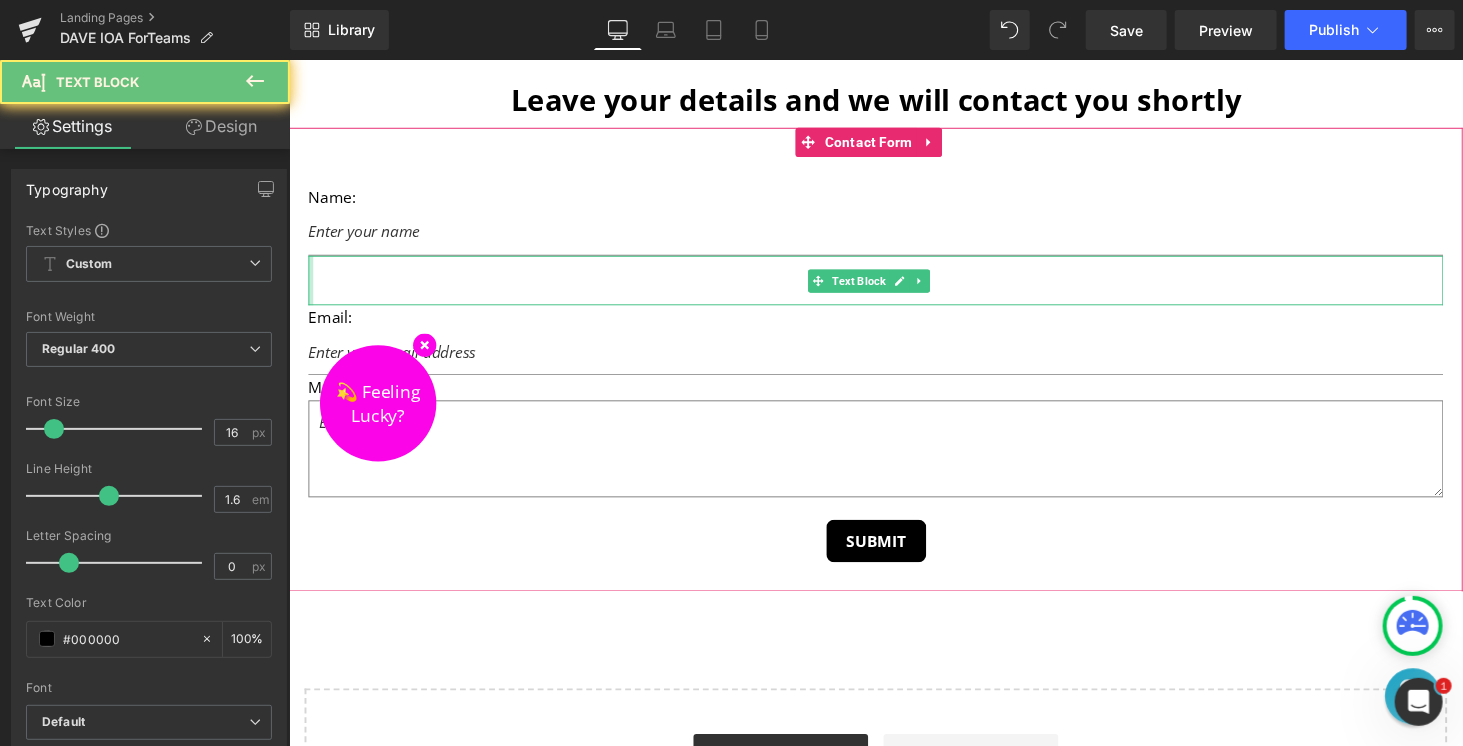 click at bounding box center [310, 286] 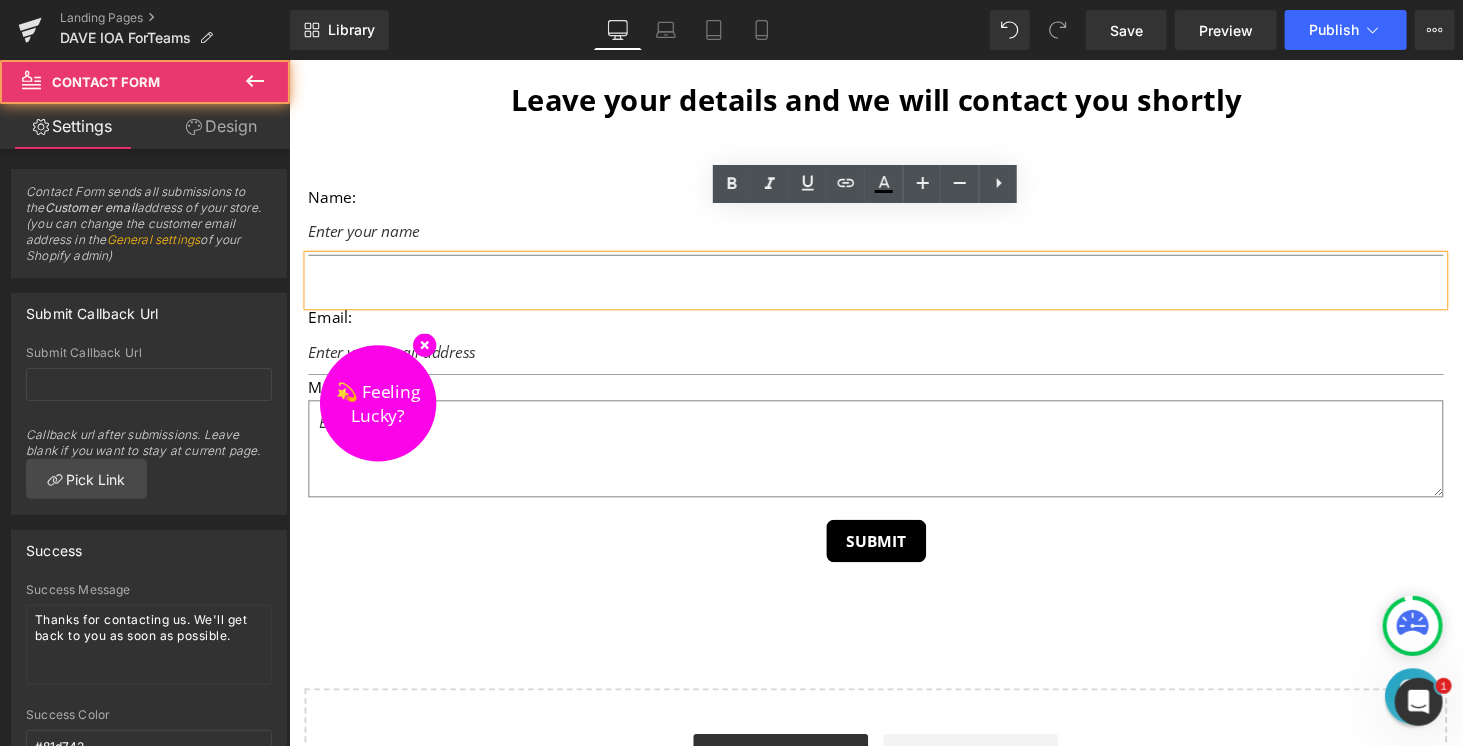 click on "Name: Text Block         Text Field         Text Block         Email: Text Block         Email Field         Message: Text Block           Text Area           Submit   Submit Button
Contact Form" at bounding box center (893, 368) 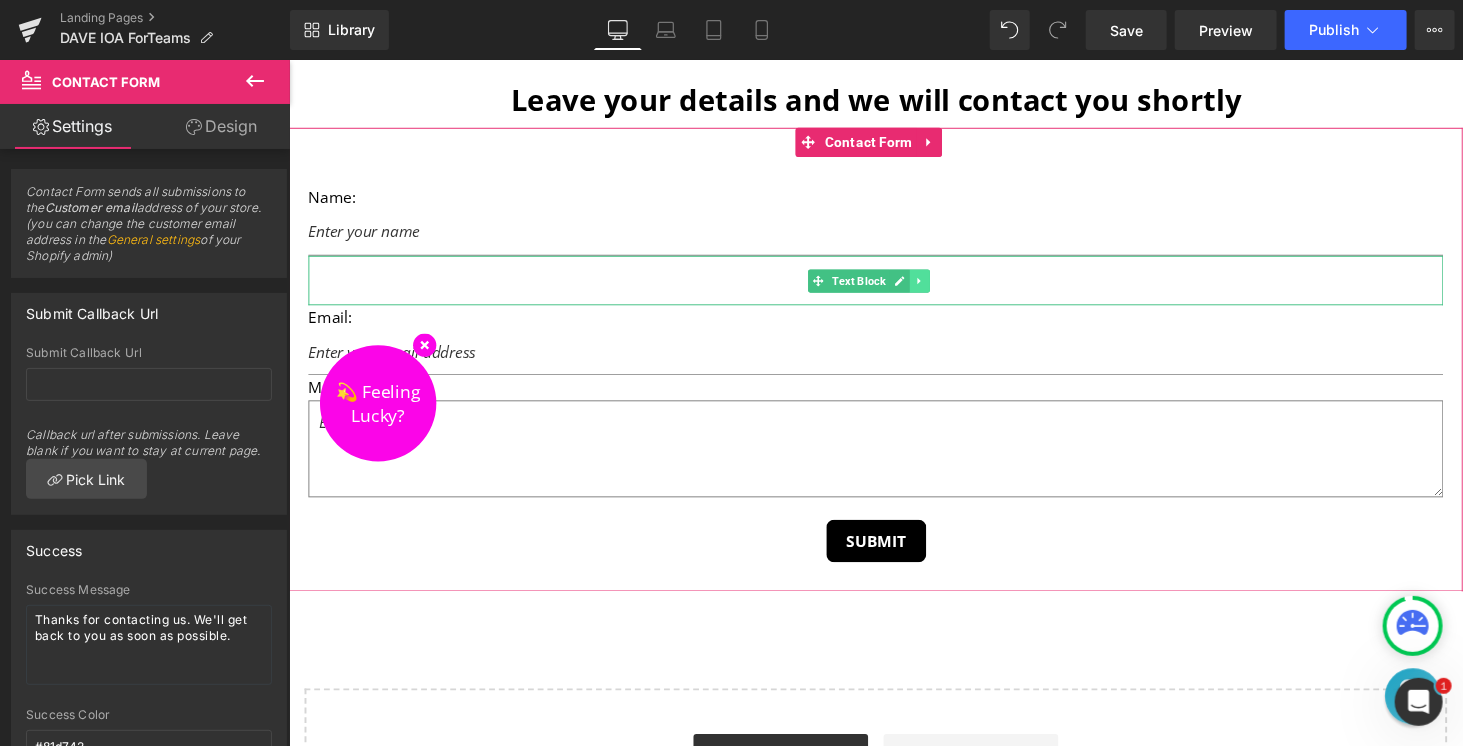 click 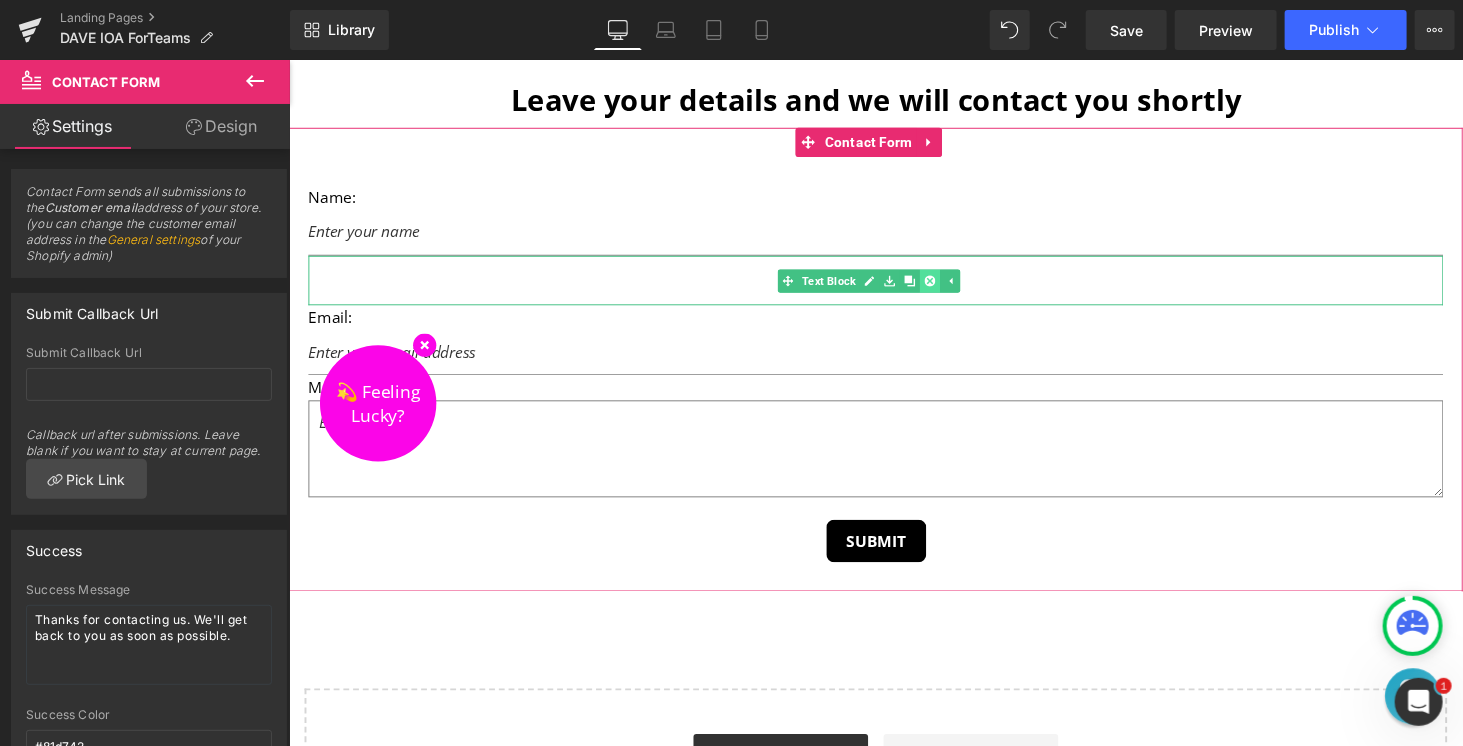 click 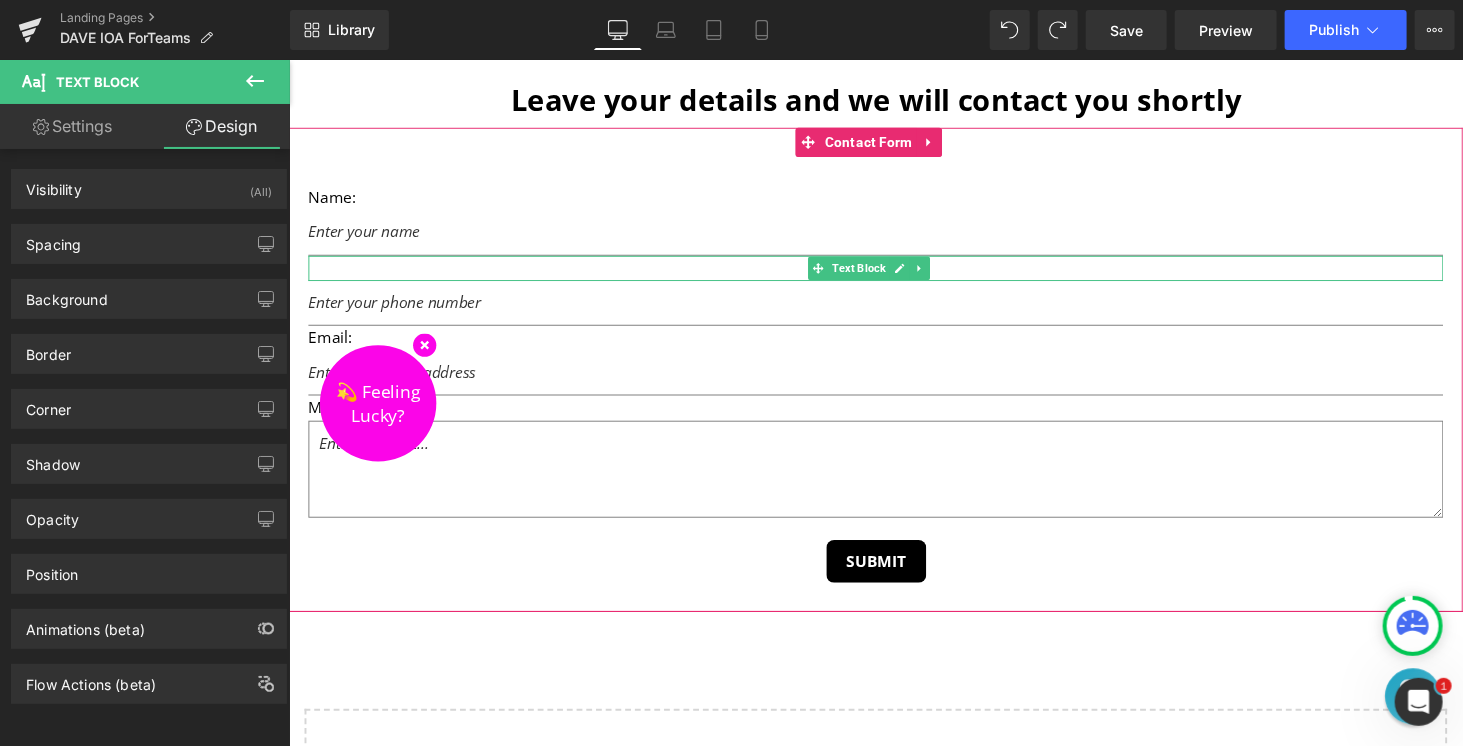 click at bounding box center [893, 274] 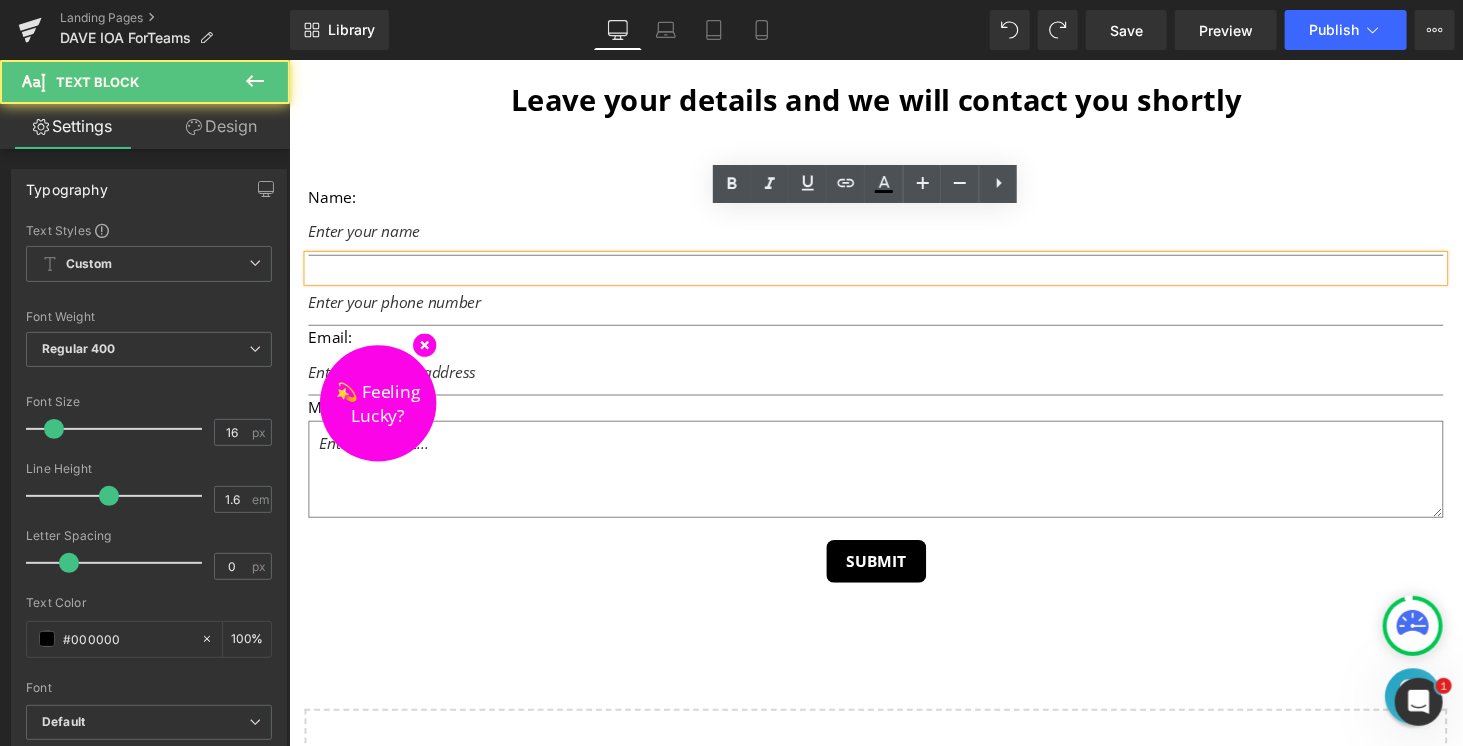 click at bounding box center (893, 274) 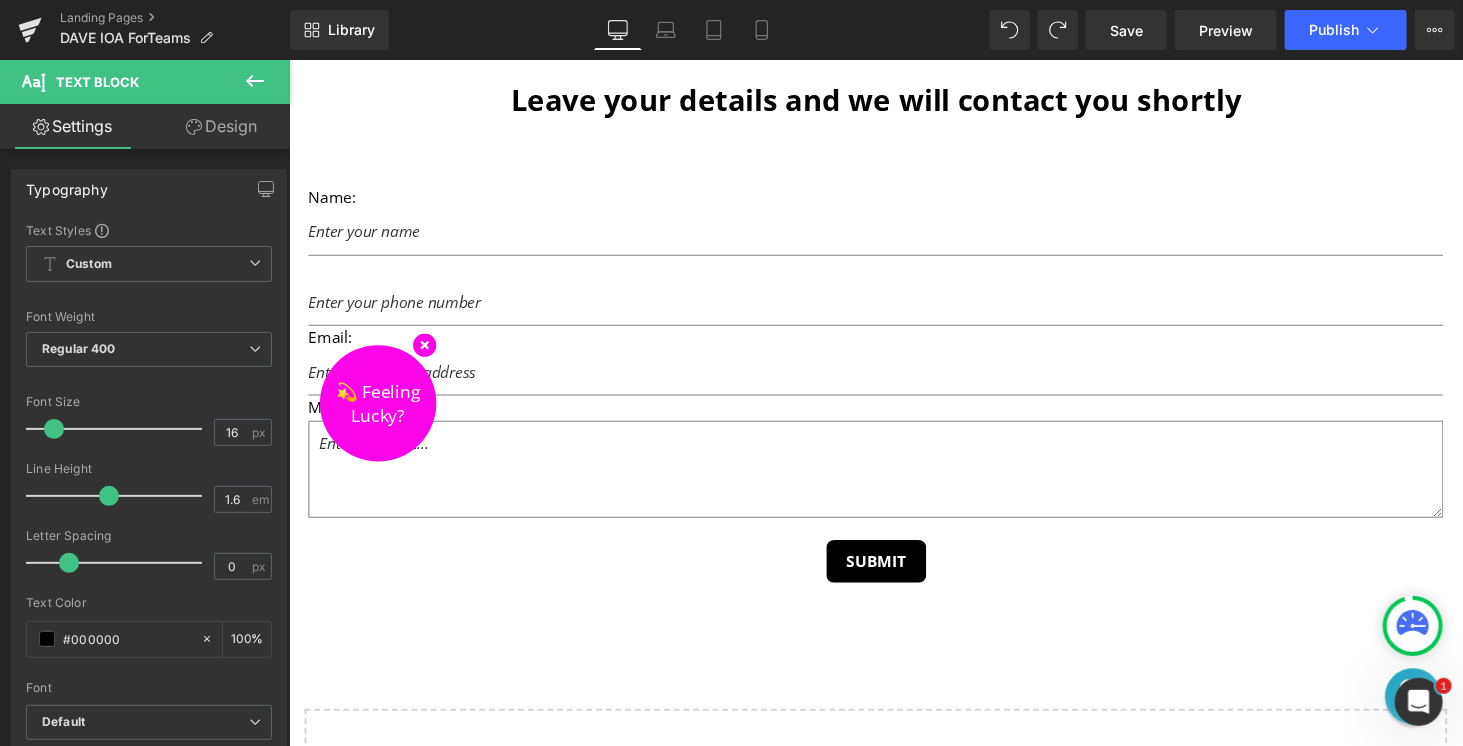 click on "Design" at bounding box center (221, 126) 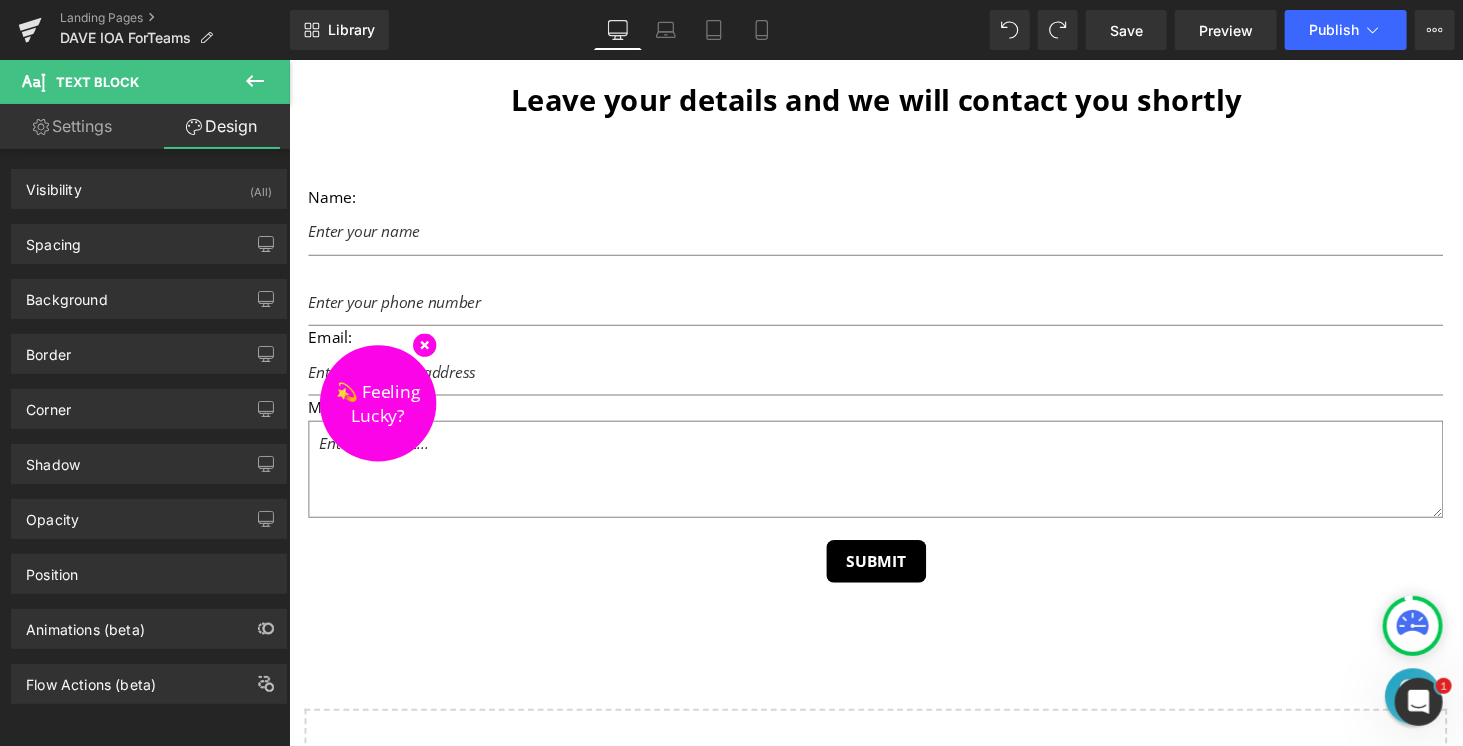 click on "Settings" at bounding box center (72, 126) 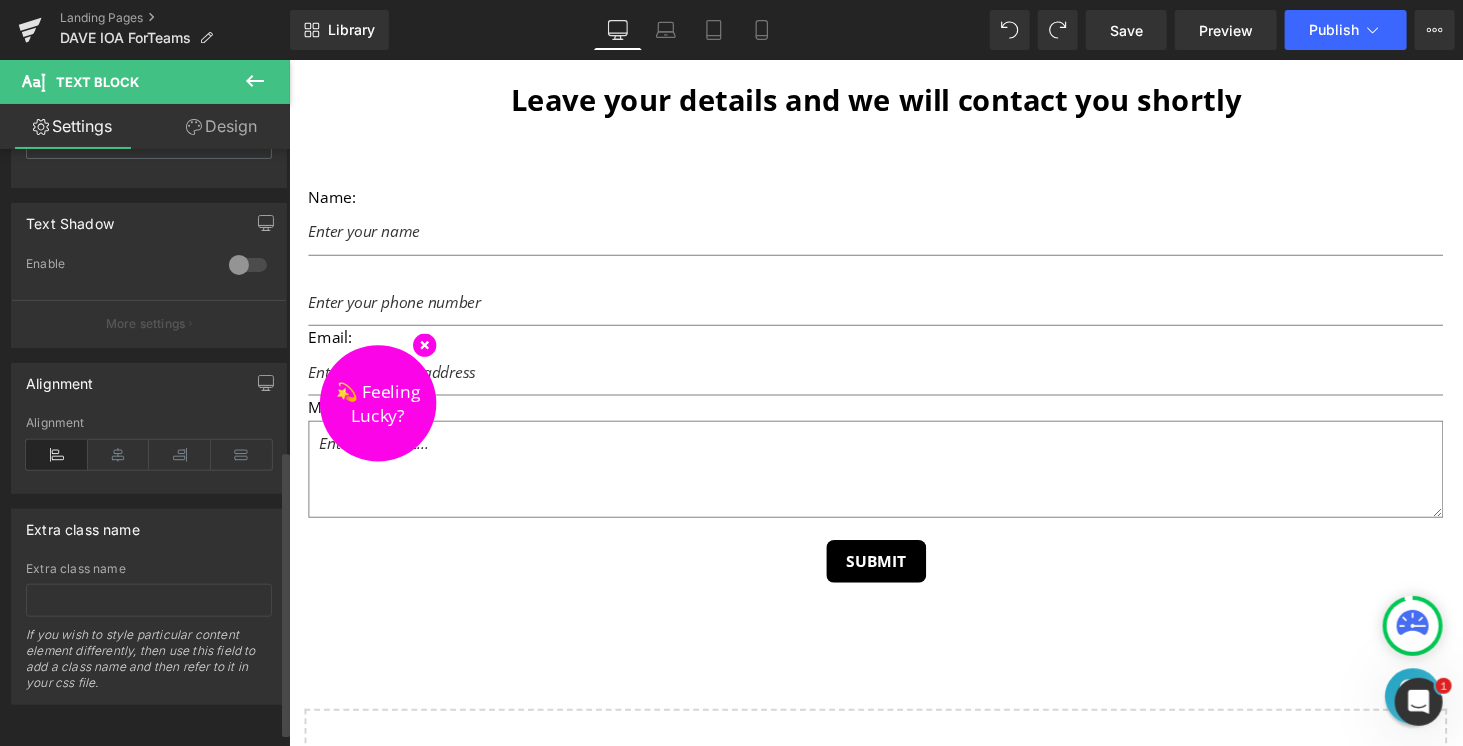 scroll, scrollTop: 658, scrollLeft: 0, axis: vertical 